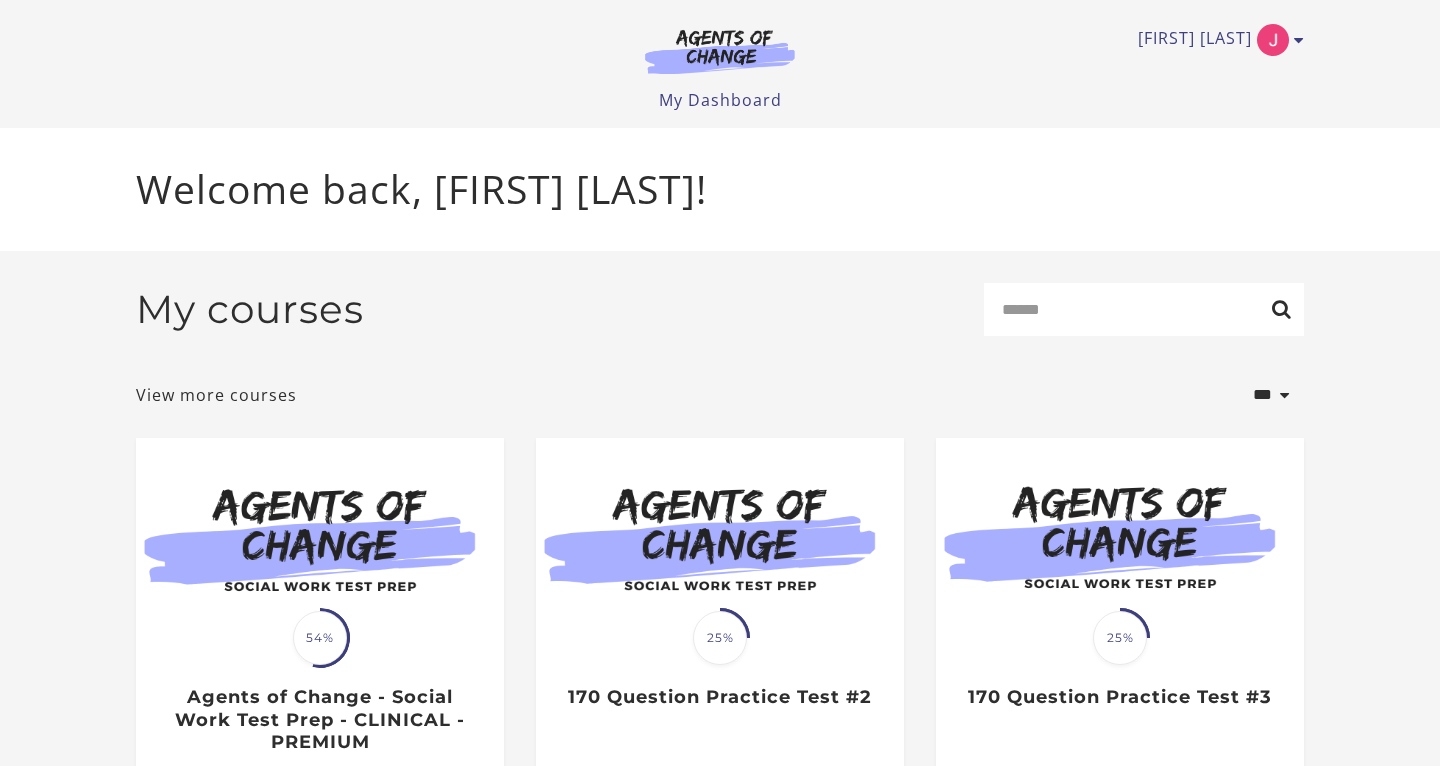 scroll, scrollTop: 0, scrollLeft: 0, axis: both 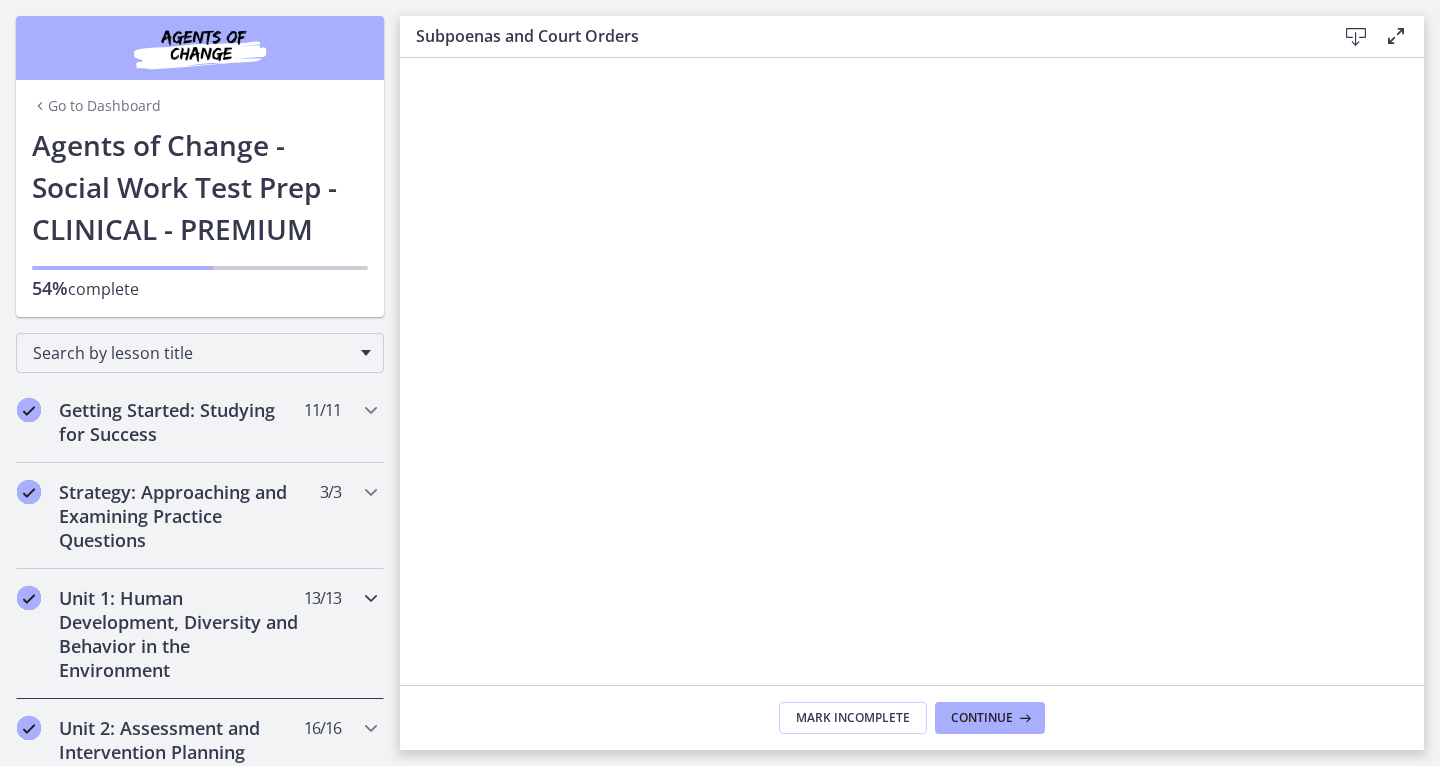 click on "Unit 1: Human Development, Diversity and Behavior in the Environment" at bounding box center (181, 634) 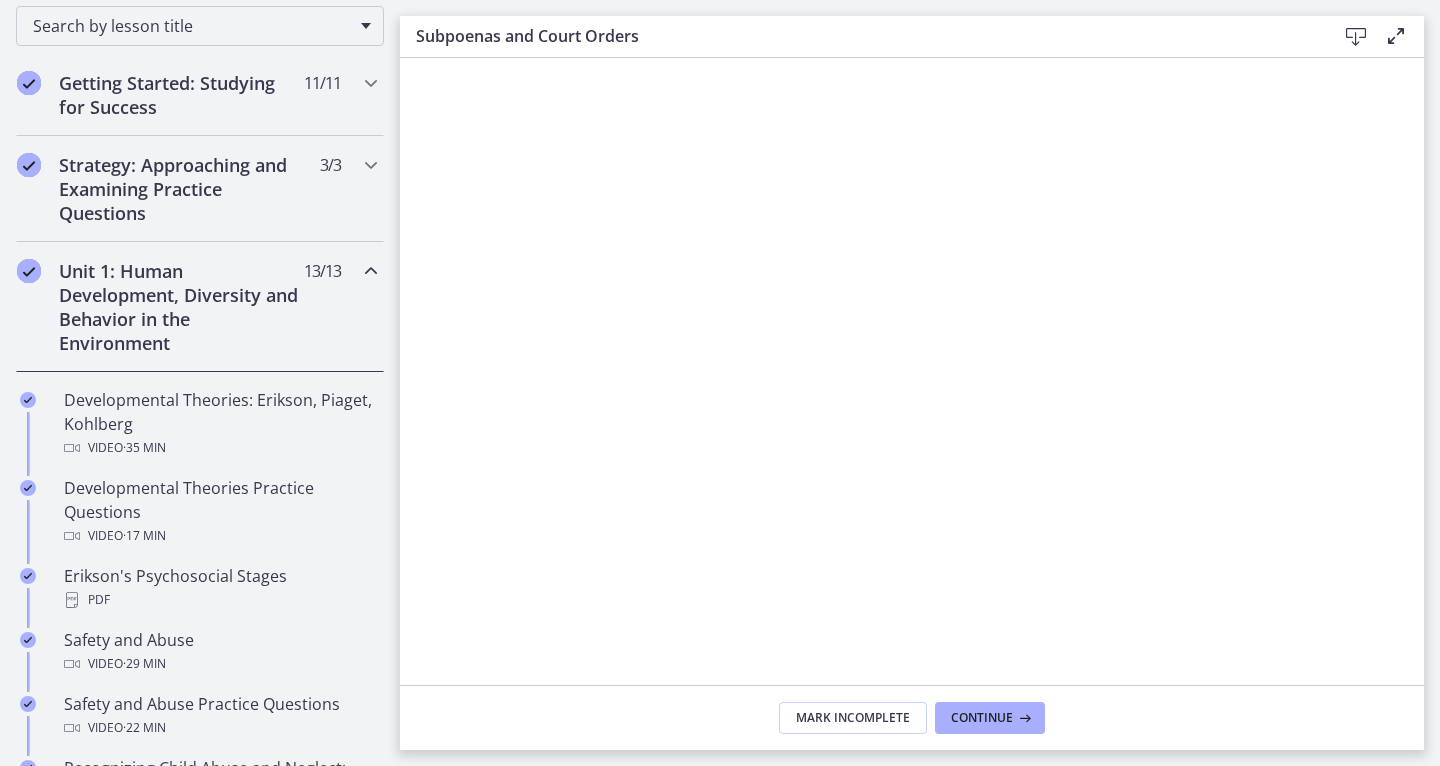 scroll, scrollTop: 419, scrollLeft: 0, axis: vertical 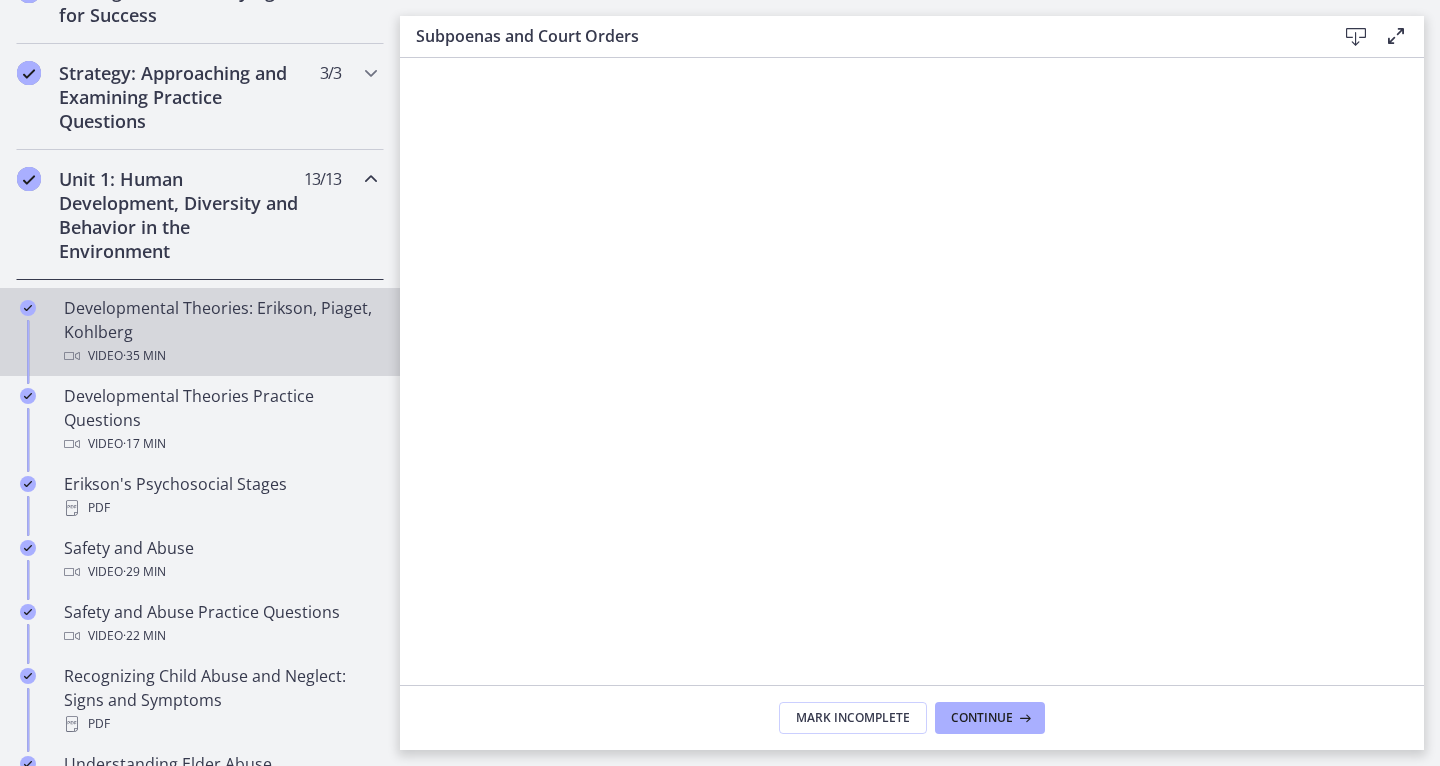 click on "·  35 min" at bounding box center (144, 356) 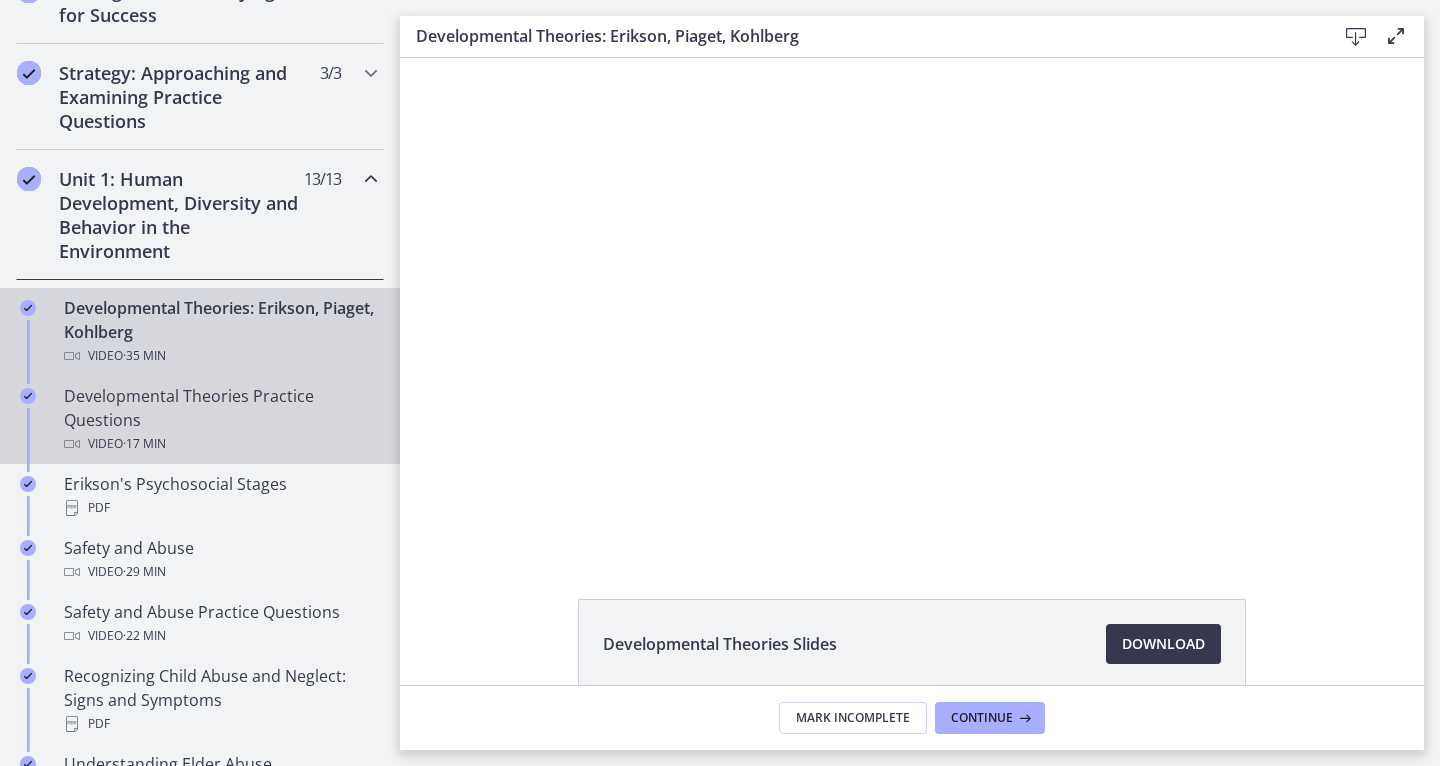 scroll, scrollTop: 0, scrollLeft: 0, axis: both 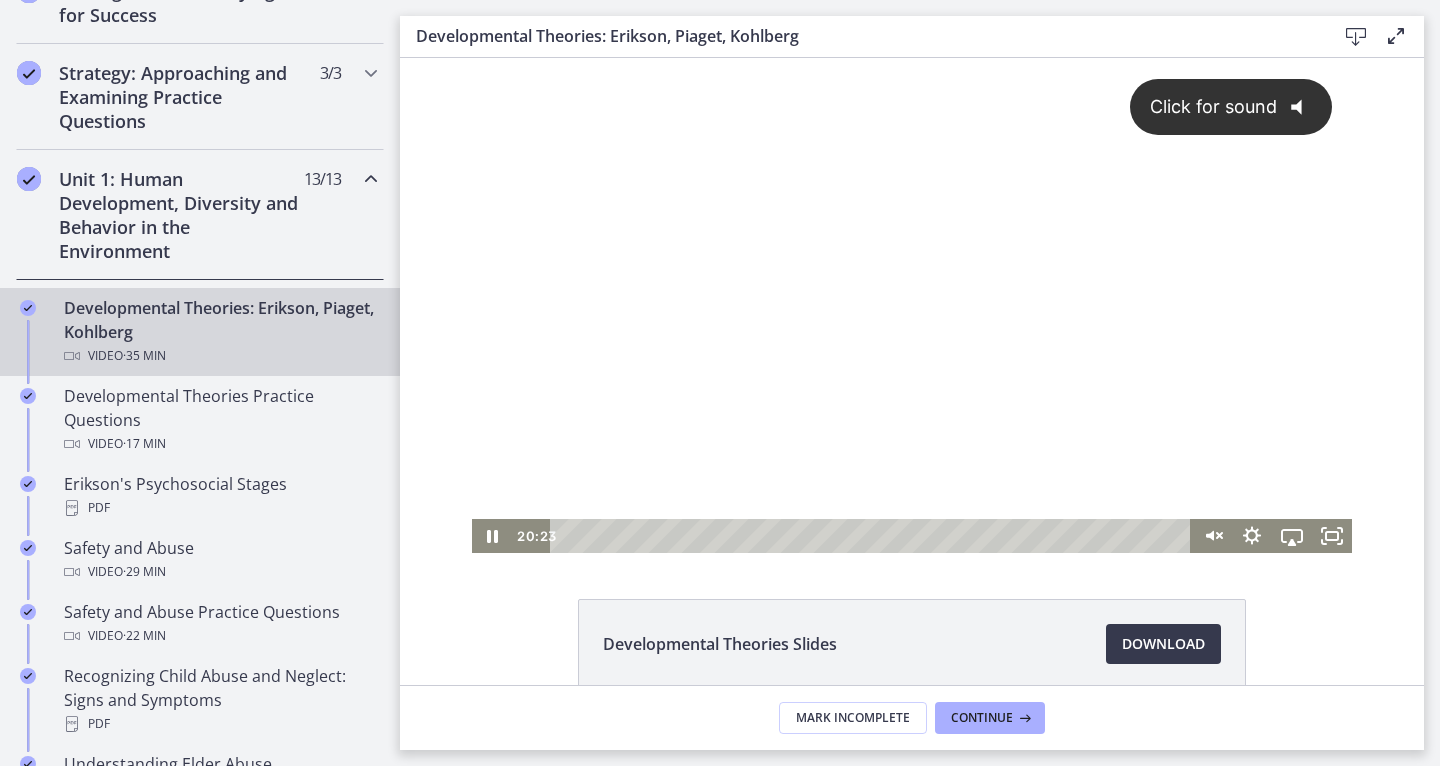 click on "Click for sound
@keyframes VOLUME_SMALL_WAVE_FLASH {
0% { opacity: 0; }
33% { opacity: 1; }
66% { opacity: 1; }
100% { opacity: 0; }
}
@keyframes VOLUME_LARGE_WAVE_FLASH {
0% { opacity: 0; }
33% { opacity: 1; }
66% { opacity: 1; }
100% { opacity: 0; }
}
.volume__small-wave {
animation: VOLUME_SMALL_WAVE_FLASH 2s infinite;
opacity: 0;
}
.volume__large-wave {
animation: VOLUME_LARGE_WAVE_FLASH 2s infinite .3s;
opacity: 0;
}" at bounding box center (912, 288) 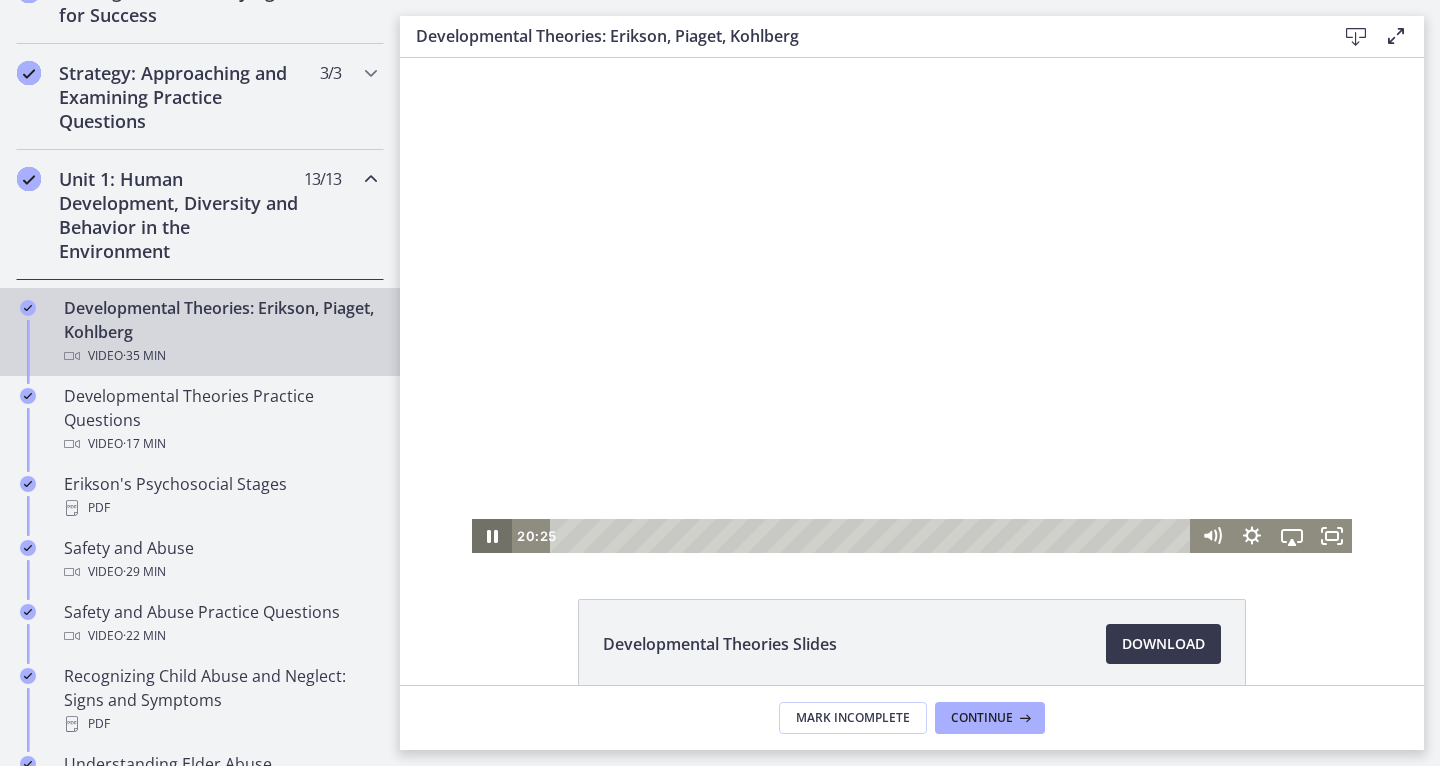 click 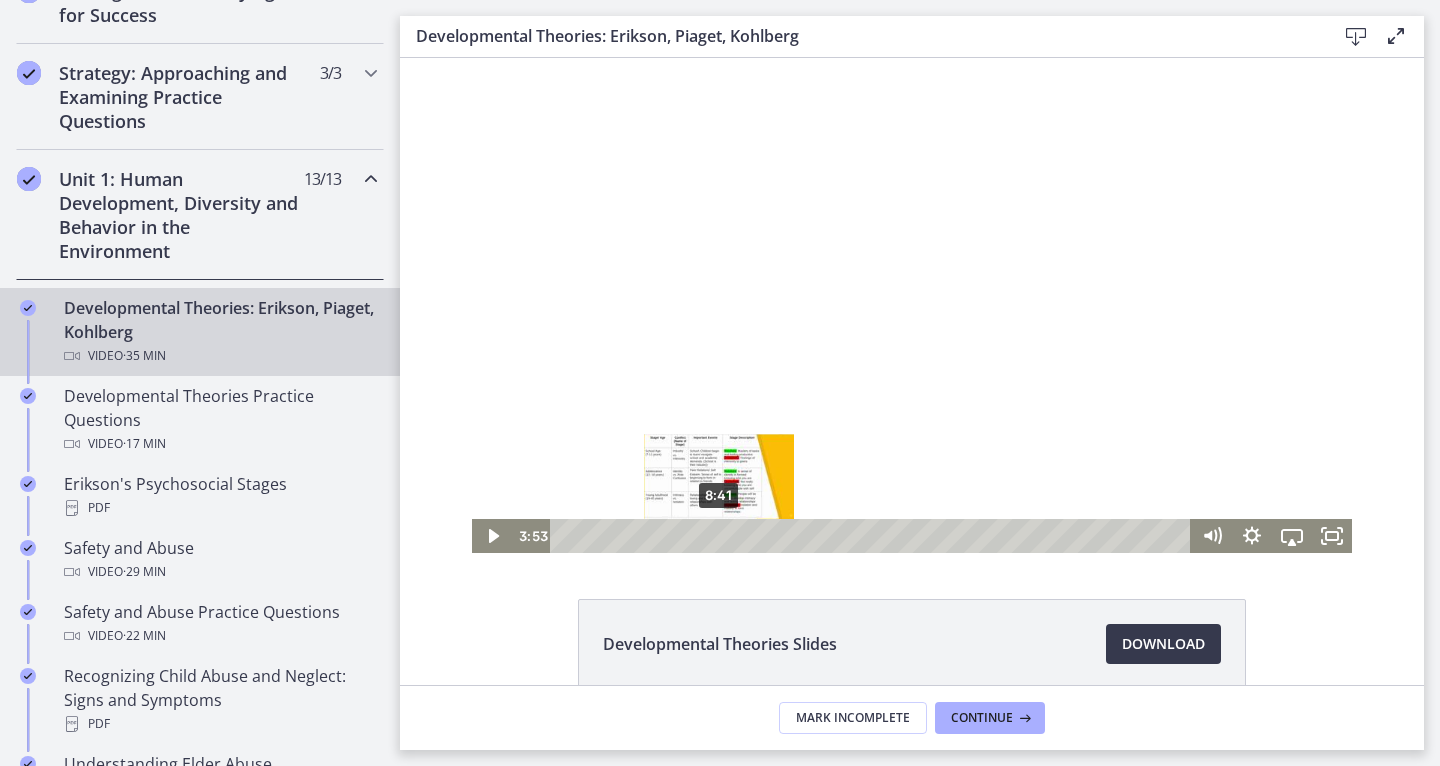 click on "8:41" at bounding box center (873, 536) 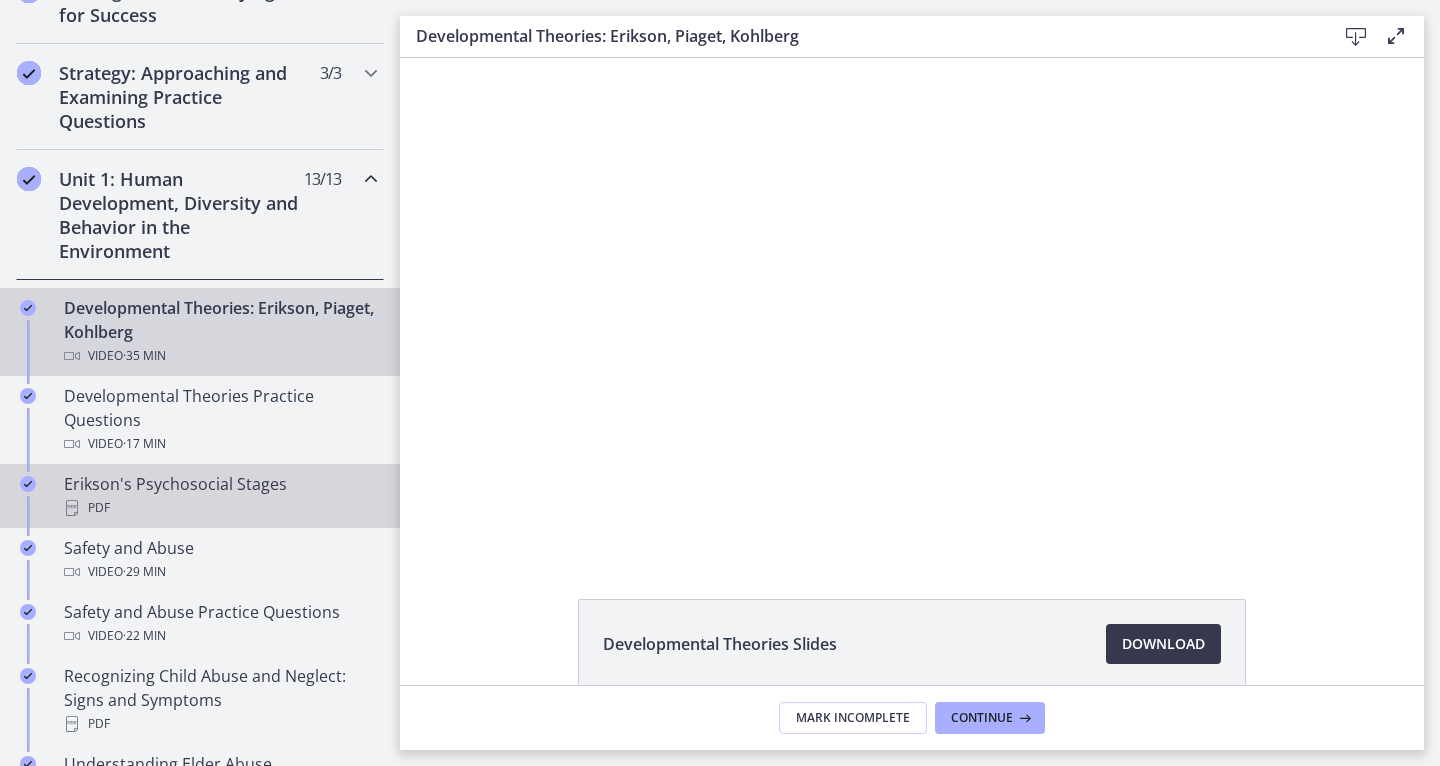 click on "PDF" at bounding box center (220, 508) 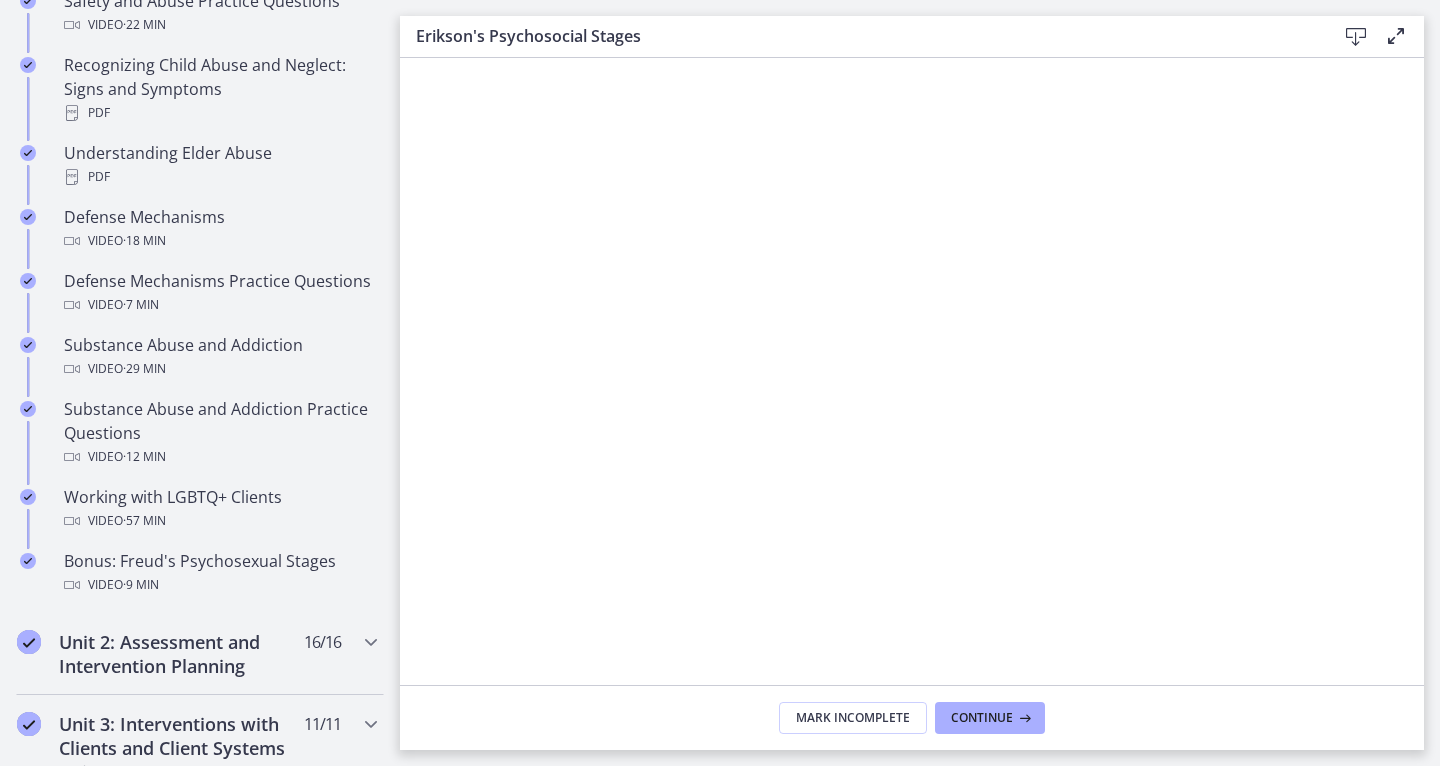 scroll, scrollTop: 1033, scrollLeft: 0, axis: vertical 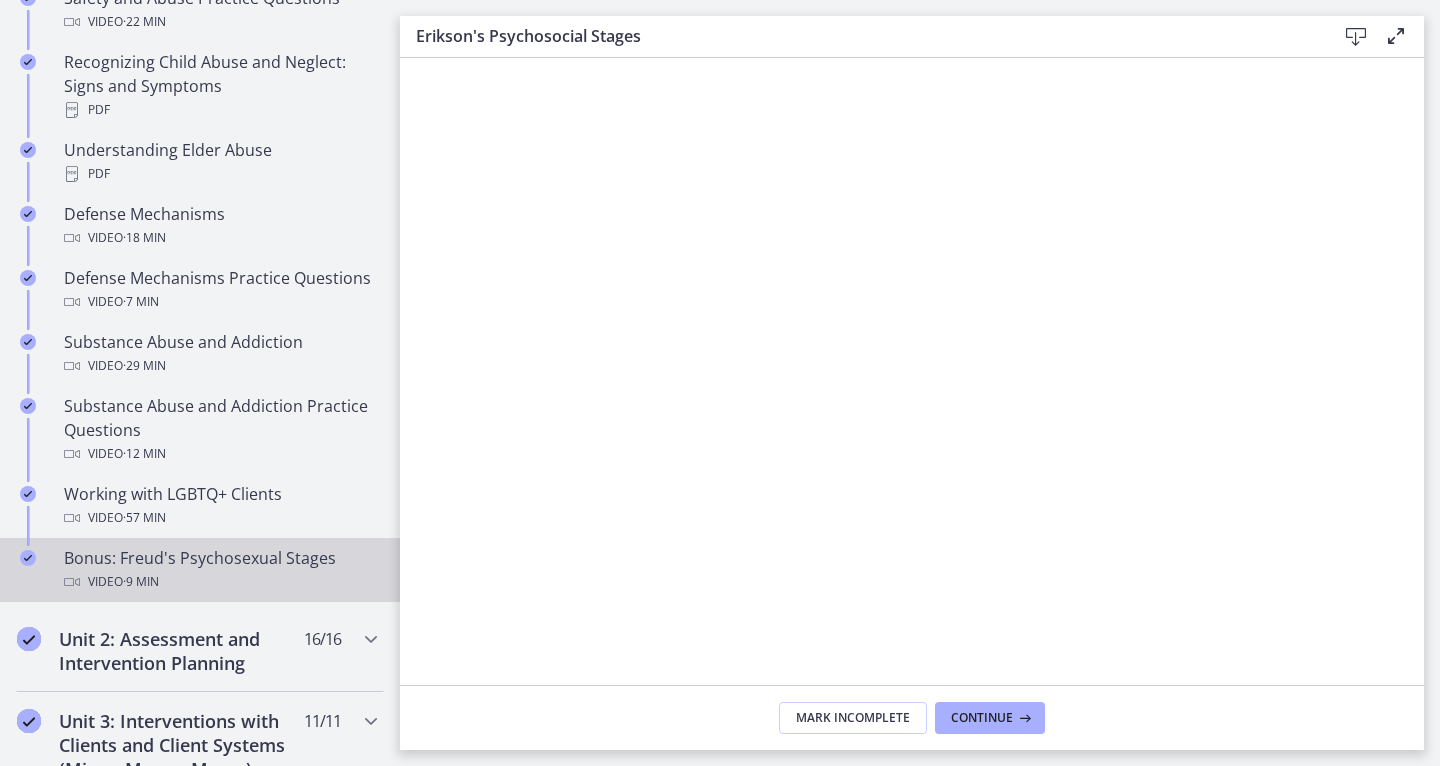 click on "Video
·  9 min" at bounding box center [220, 582] 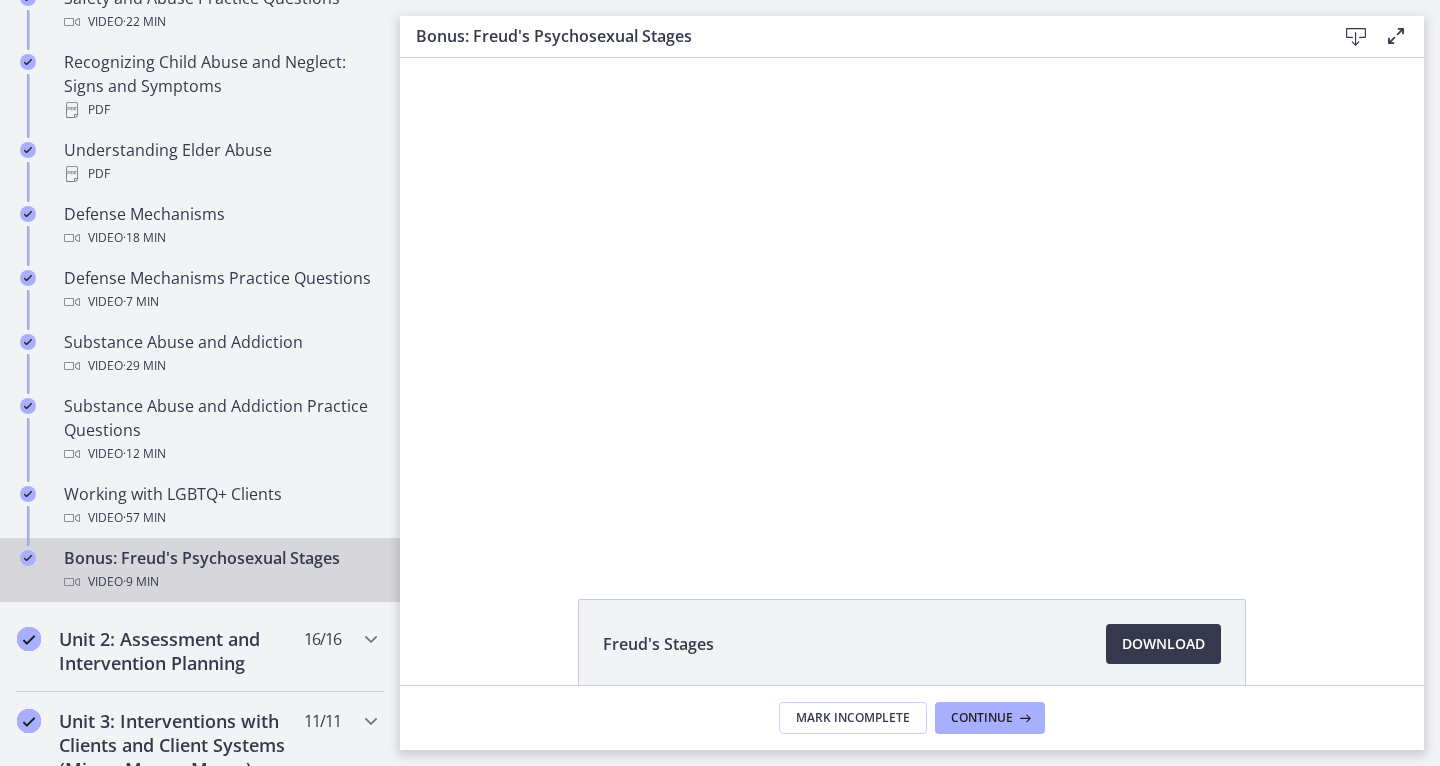 scroll, scrollTop: 0, scrollLeft: 0, axis: both 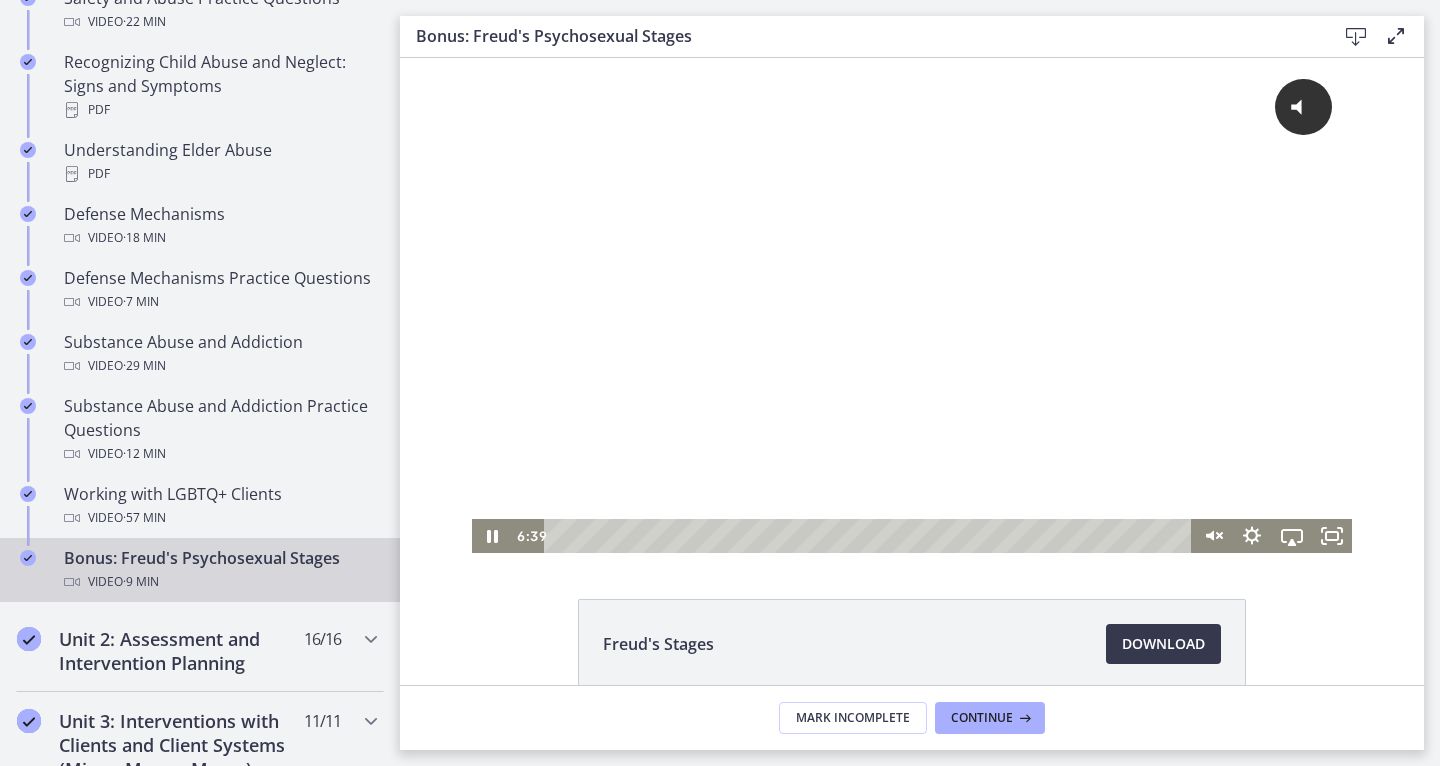 click at bounding box center [870, 536] 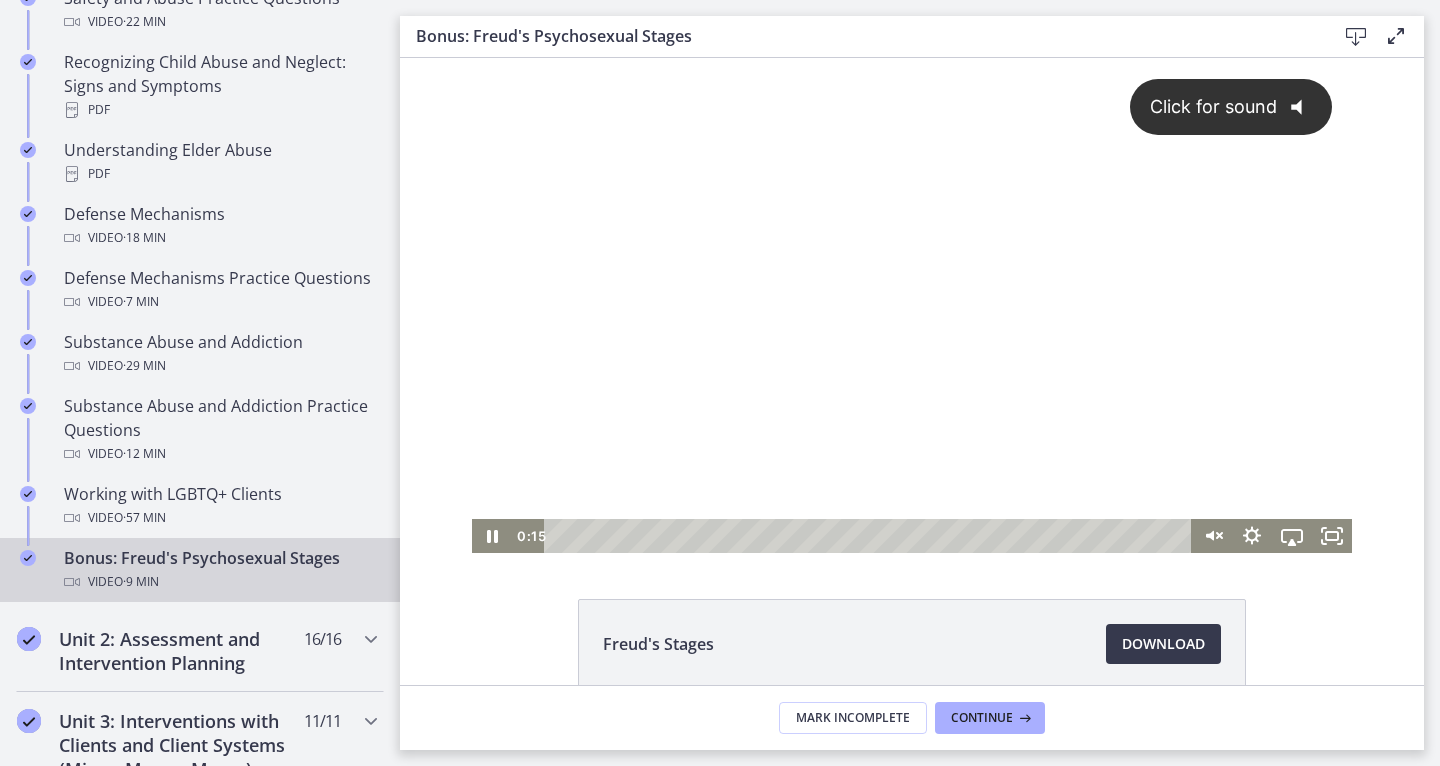 click on "Click for sound
@keyframes VOLUME_SMALL_WAVE_FLASH {
0% { opacity: 0; }
33% { opacity: 1; }
66% { opacity: 1; }
100% { opacity: 0; }
}
@keyframes VOLUME_LARGE_WAVE_FLASH {
0% { opacity: 0; }
33% { opacity: 1; }
66% { opacity: 1; }
100% { opacity: 0; }
}
.volume__small-wave {
animation: VOLUME_SMALL_WAVE_FLASH 2s infinite;
opacity: 0;
}
.volume__large-wave {
animation: VOLUME_LARGE_WAVE_FLASH 2s infinite .3s;
opacity: 0;
}" at bounding box center [912, 288] 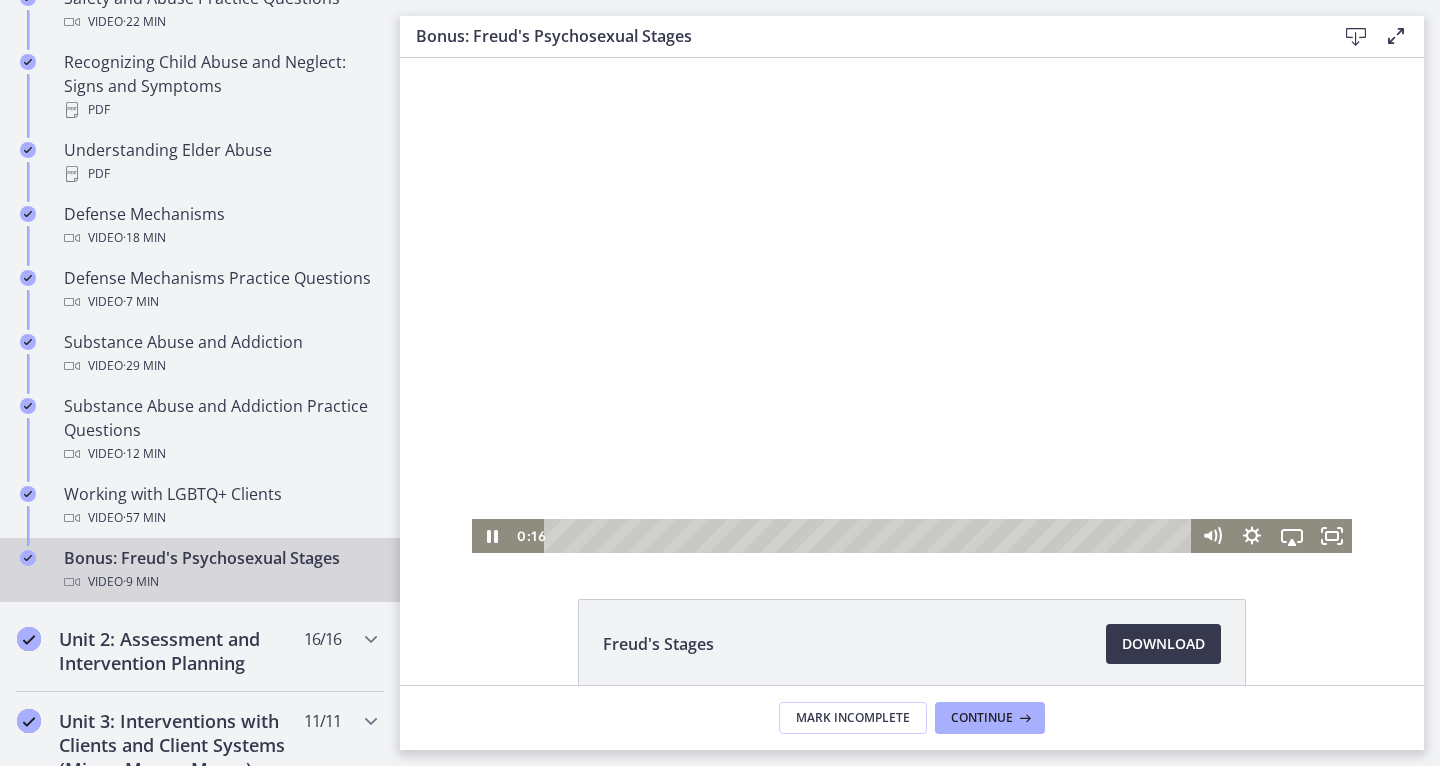 click at bounding box center [912, 305] 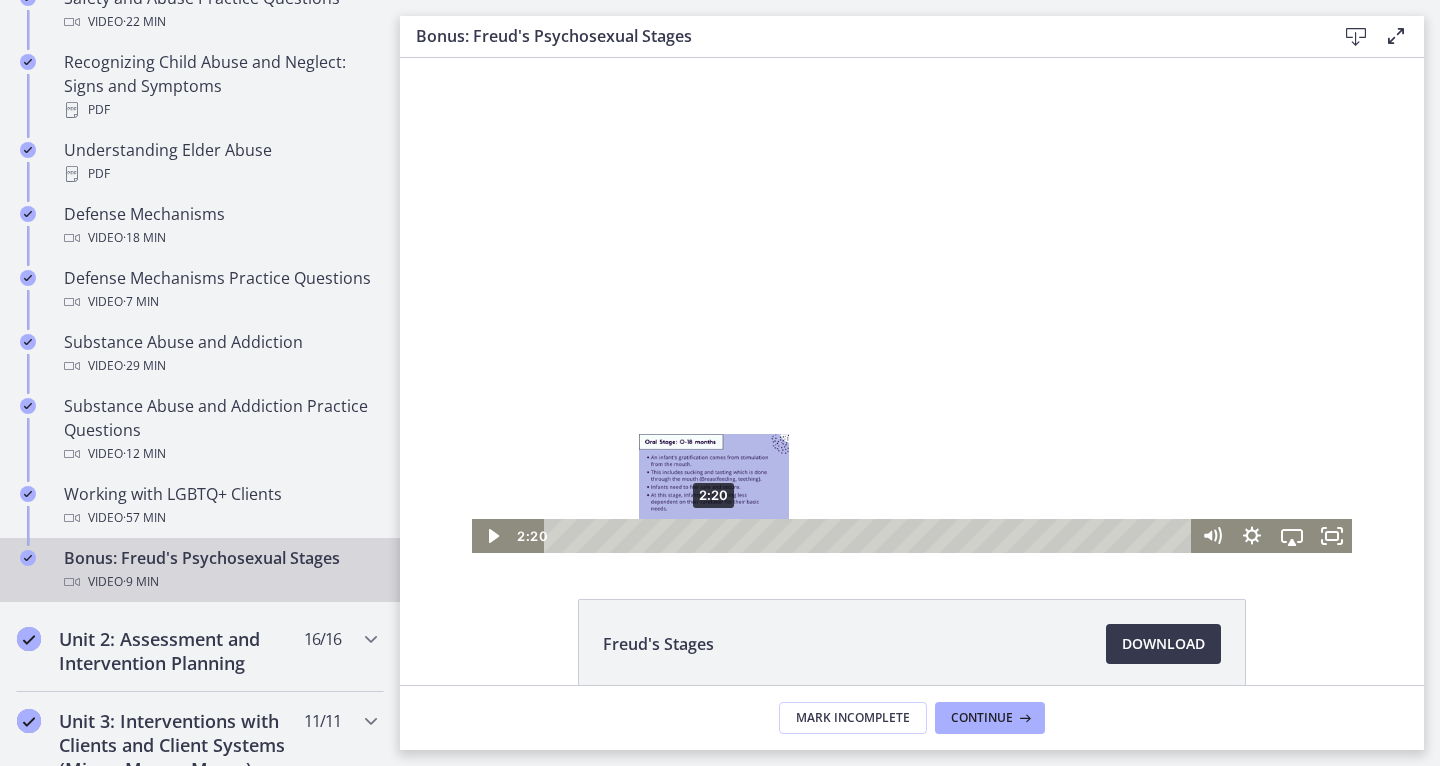 click on "2:20" at bounding box center [870, 536] 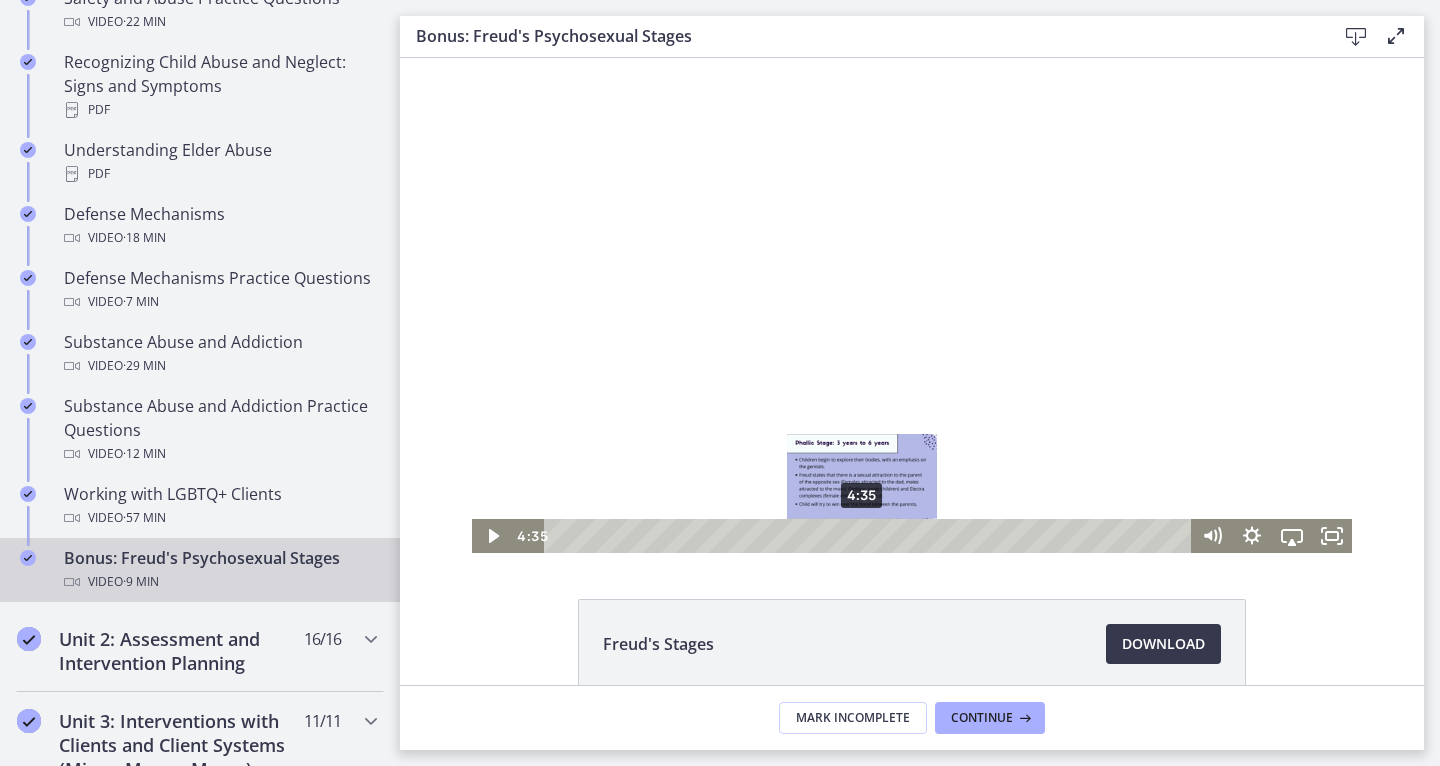 click on "4:35" at bounding box center [870, 536] 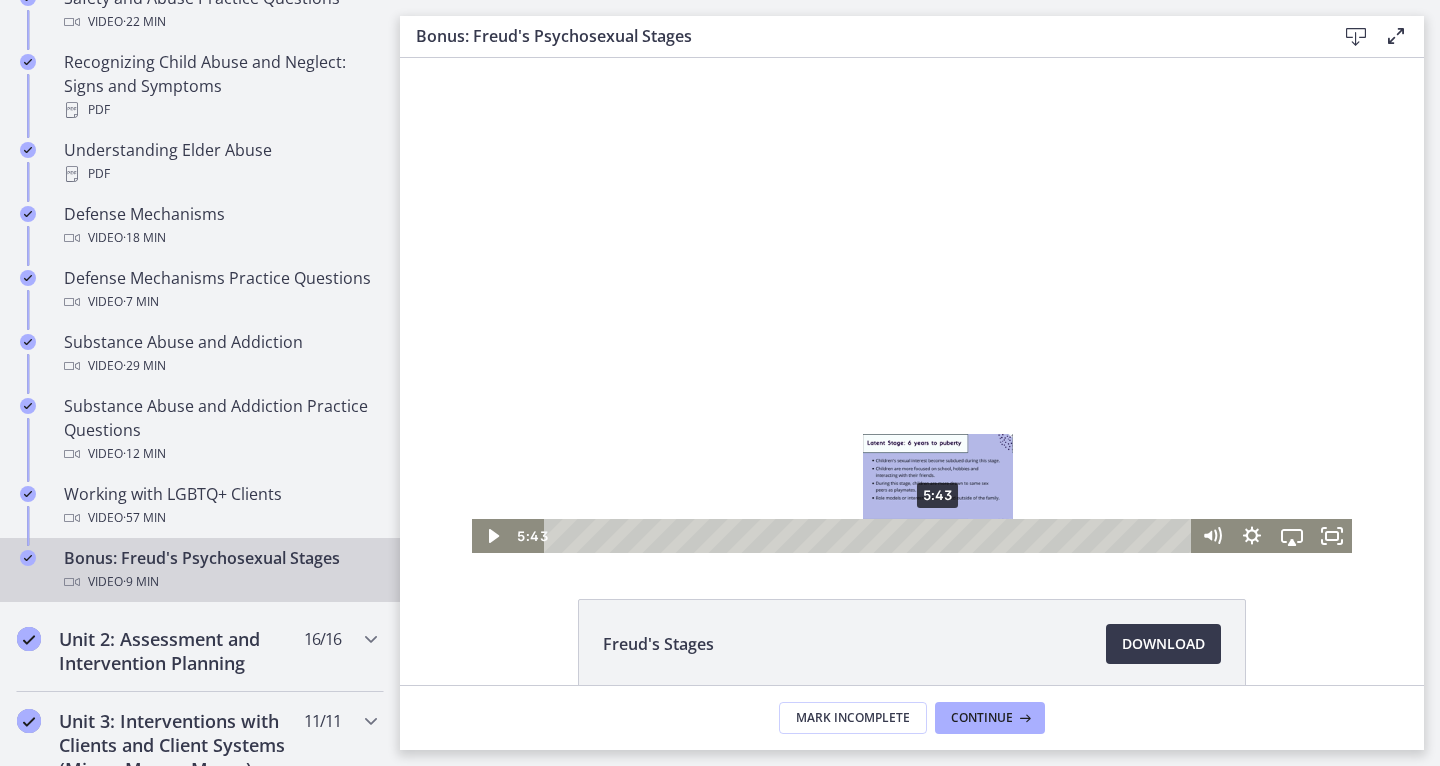 click on "5:43" at bounding box center (870, 536) 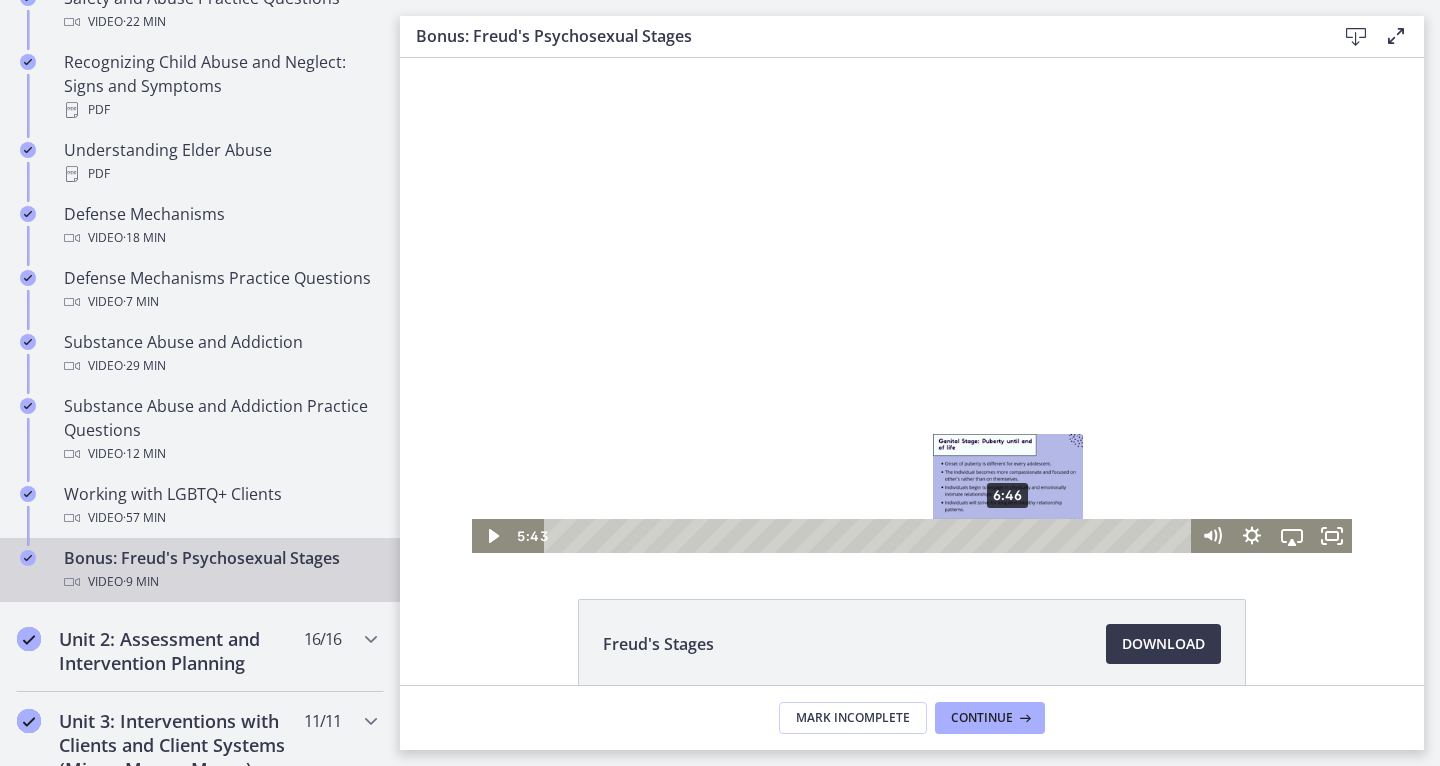 click on "6:46" at bounding box center [870, 536] 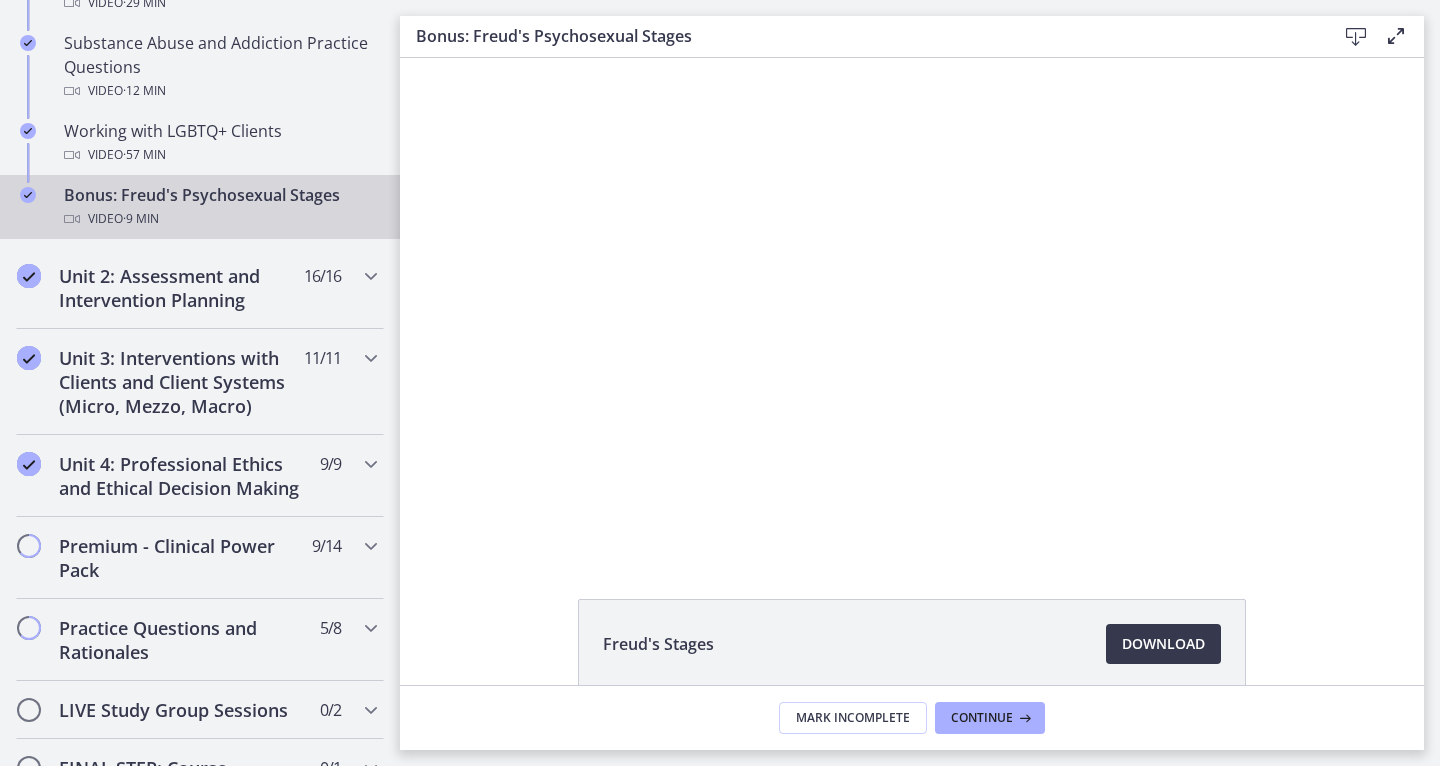 scroll, scrollTop: 1432, scrollLeft: 0, axis: vertical 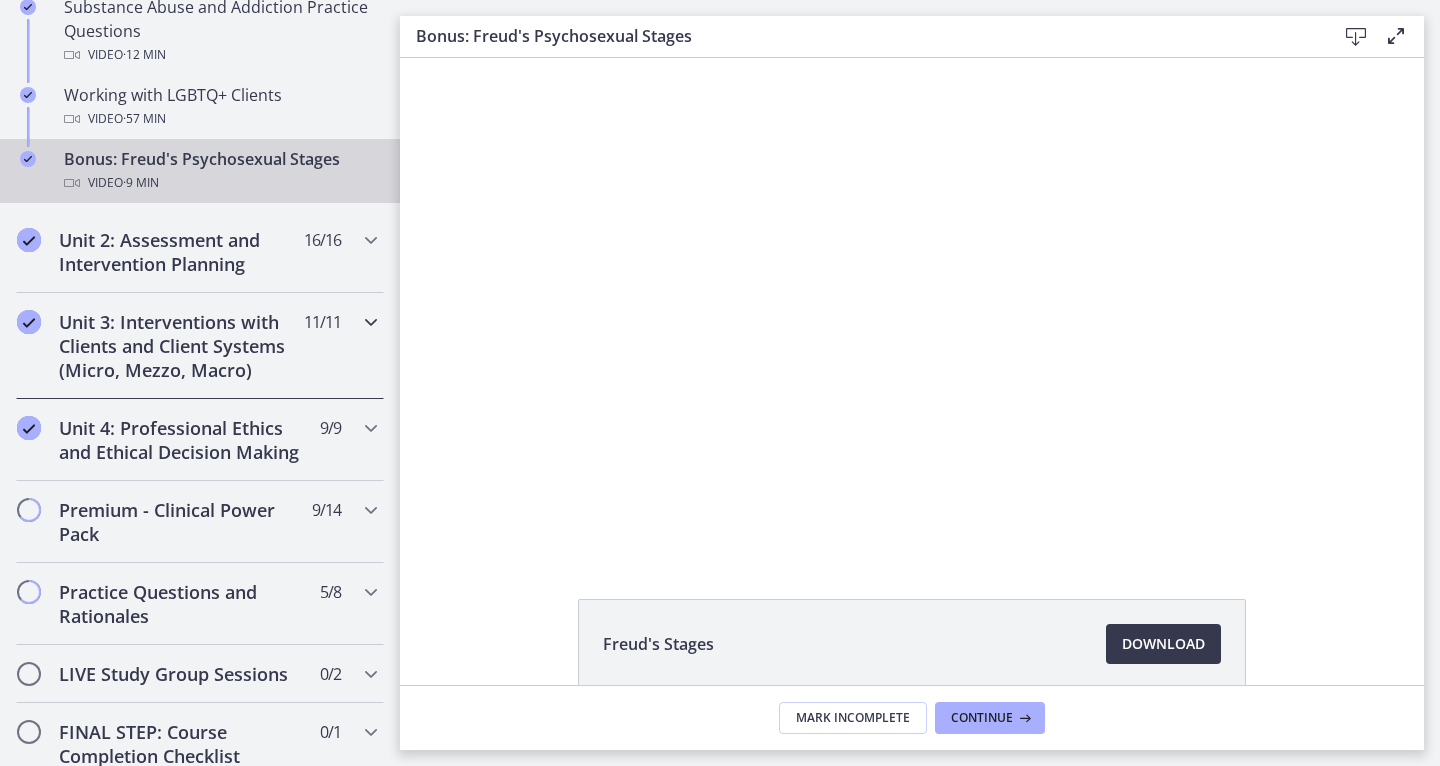 click on "Unit 3: Interventions with Clients and Client Systems (Micro, Mezzo, Macro)" at bounding box center (181, 346) 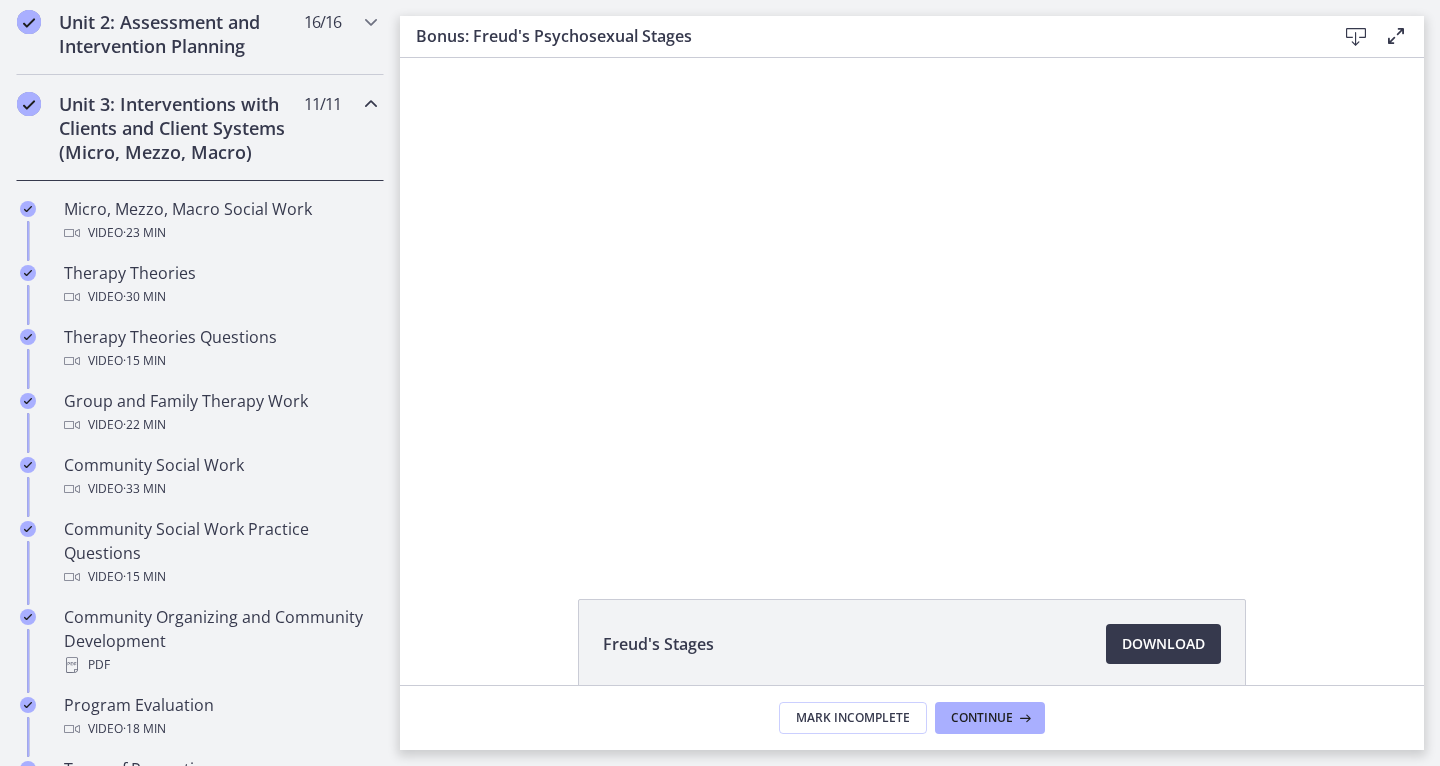 scroll, scrollTop: 704, scrollLeft: 0, axis: vertical 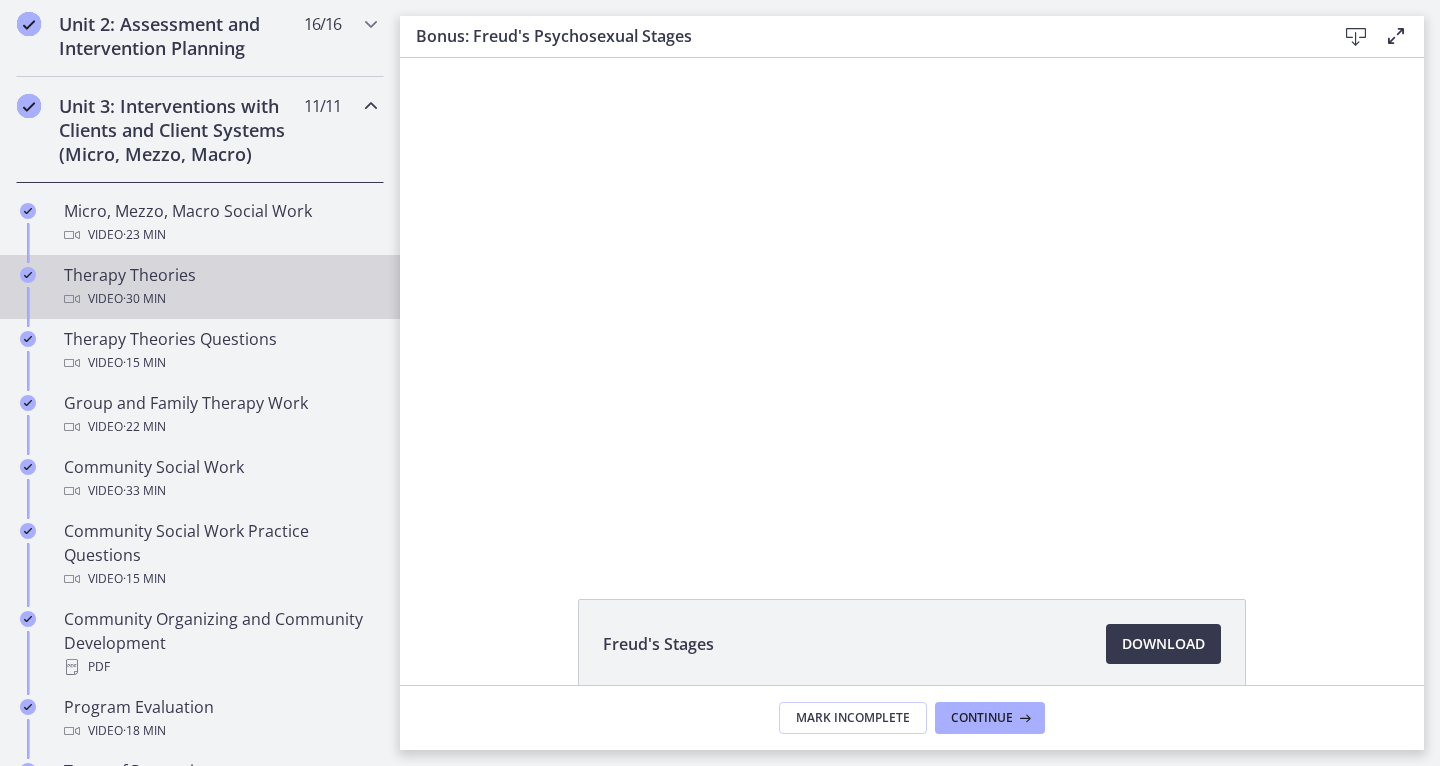 click on "·  30 min" at bounding box center [144, 299] 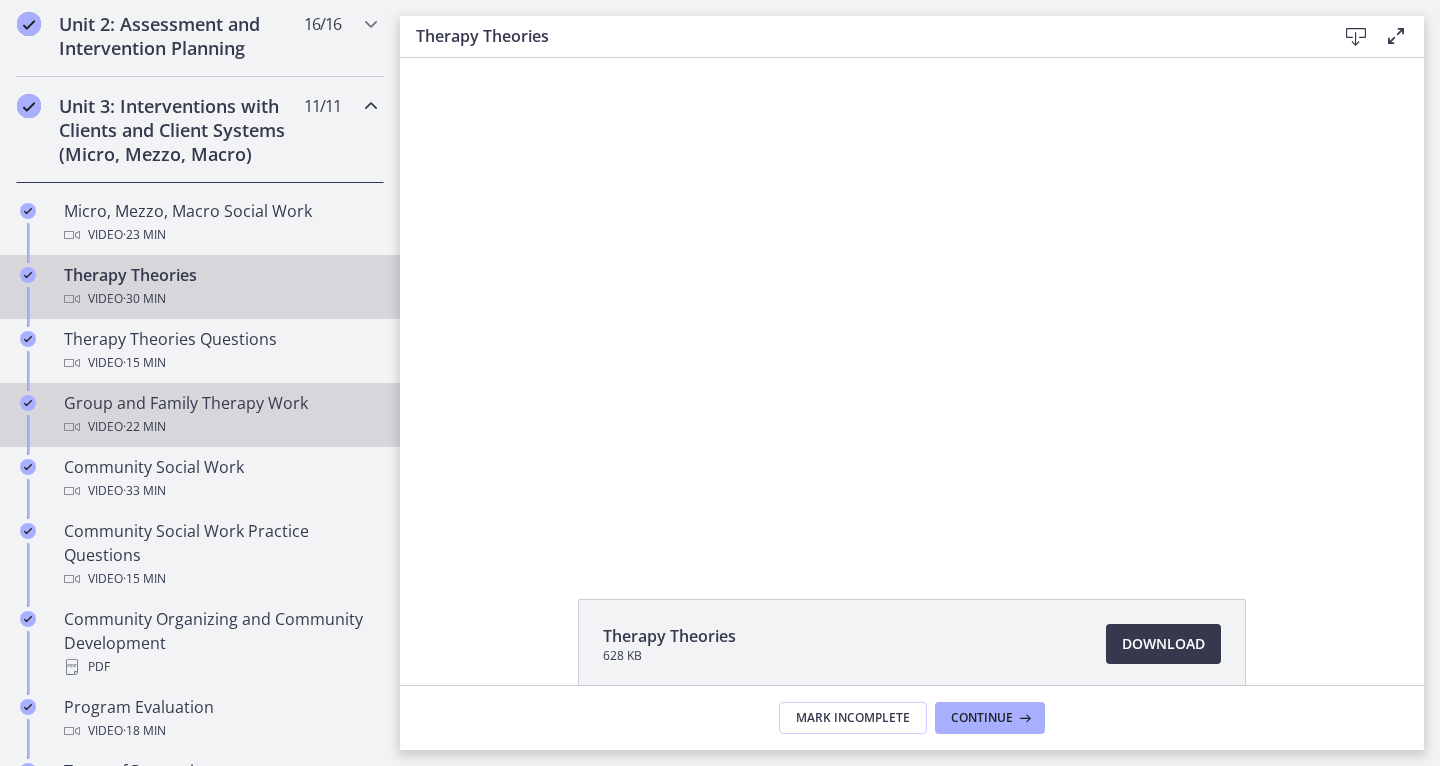 scroll, scrollTop: 0, scrollLeft: 0, axis: both 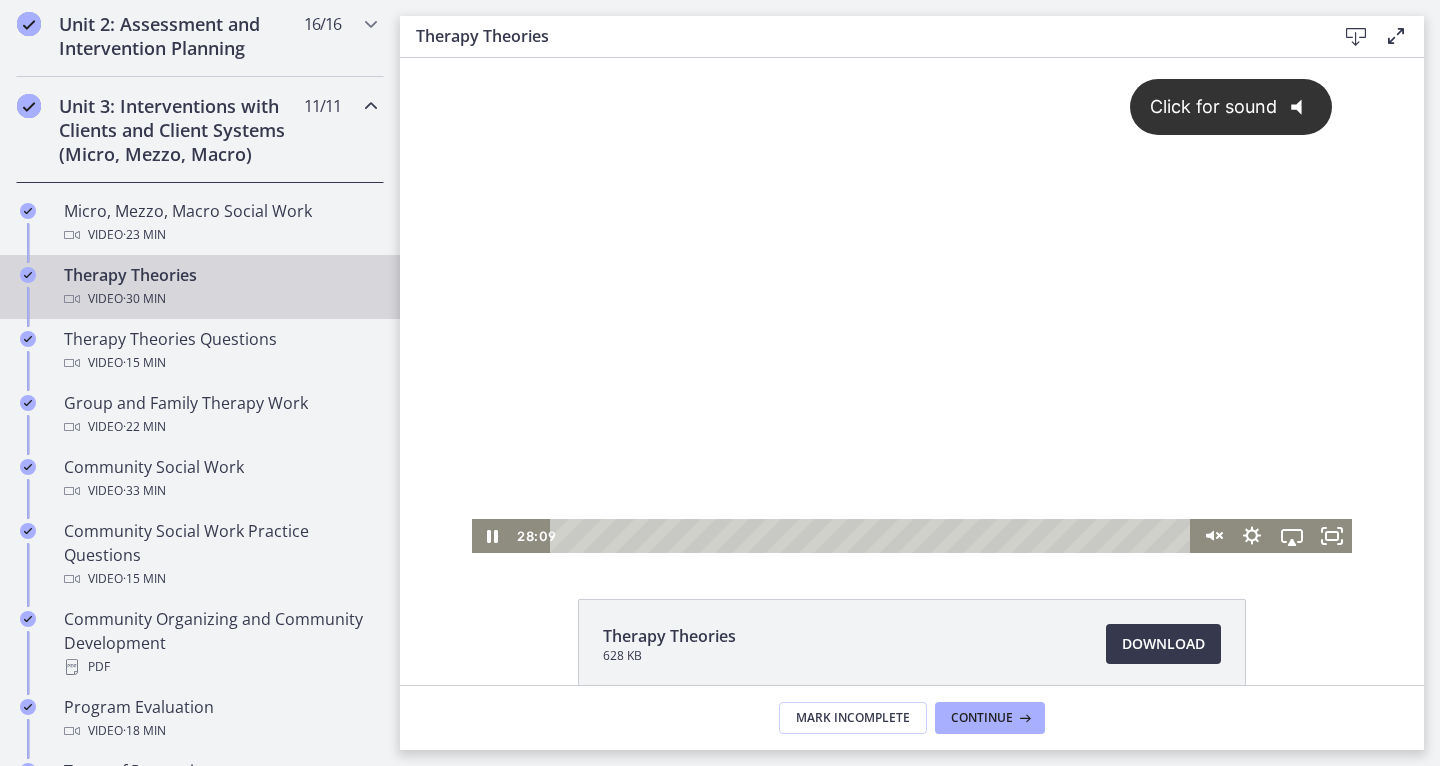 click on "Click for sound
@keyframes VOLUME_SMALL_WAVE_FLASH {
0% { opacity: 0; }
33% { opacity: 1; }
66% { opacity: 1; }
100% { opacity: 0; }
}
@keyframes VOLUME_LARGE_WAVE_FLASH {
0% { opacity: 0; }
33% { opacity: 1; }
66% { opacity: 1; }
100% { opacity: 0; }
}
.volume__small-wave {
animation: VOLUME_SMALL_WAVE_FLASH 2s infinite;
opacity: 0;
}
.volume__large-wave {
animation: VOLUME_LARGE_WAVE_FLASH 2s infinite .3s;
opacity: 0;
}" at bounding box center [912, 288] 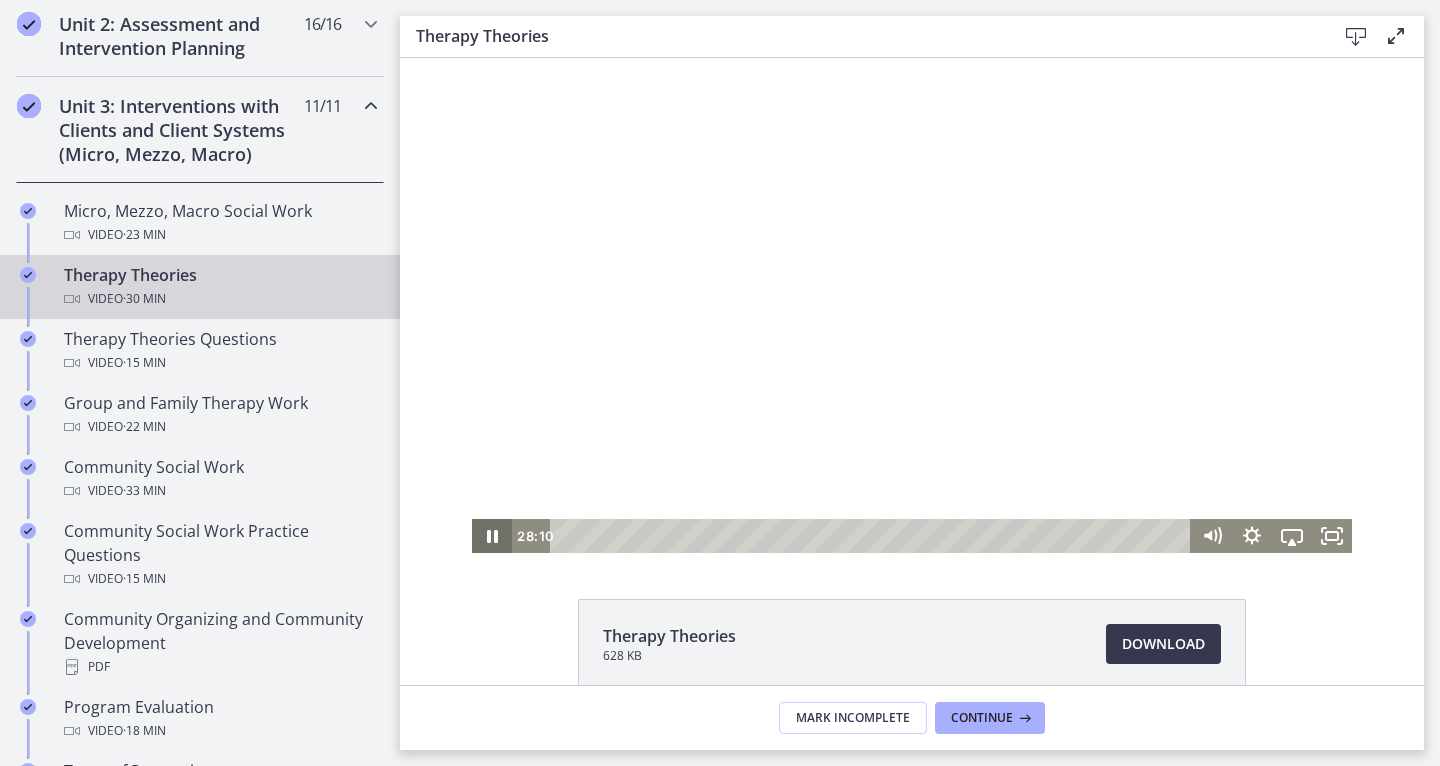click 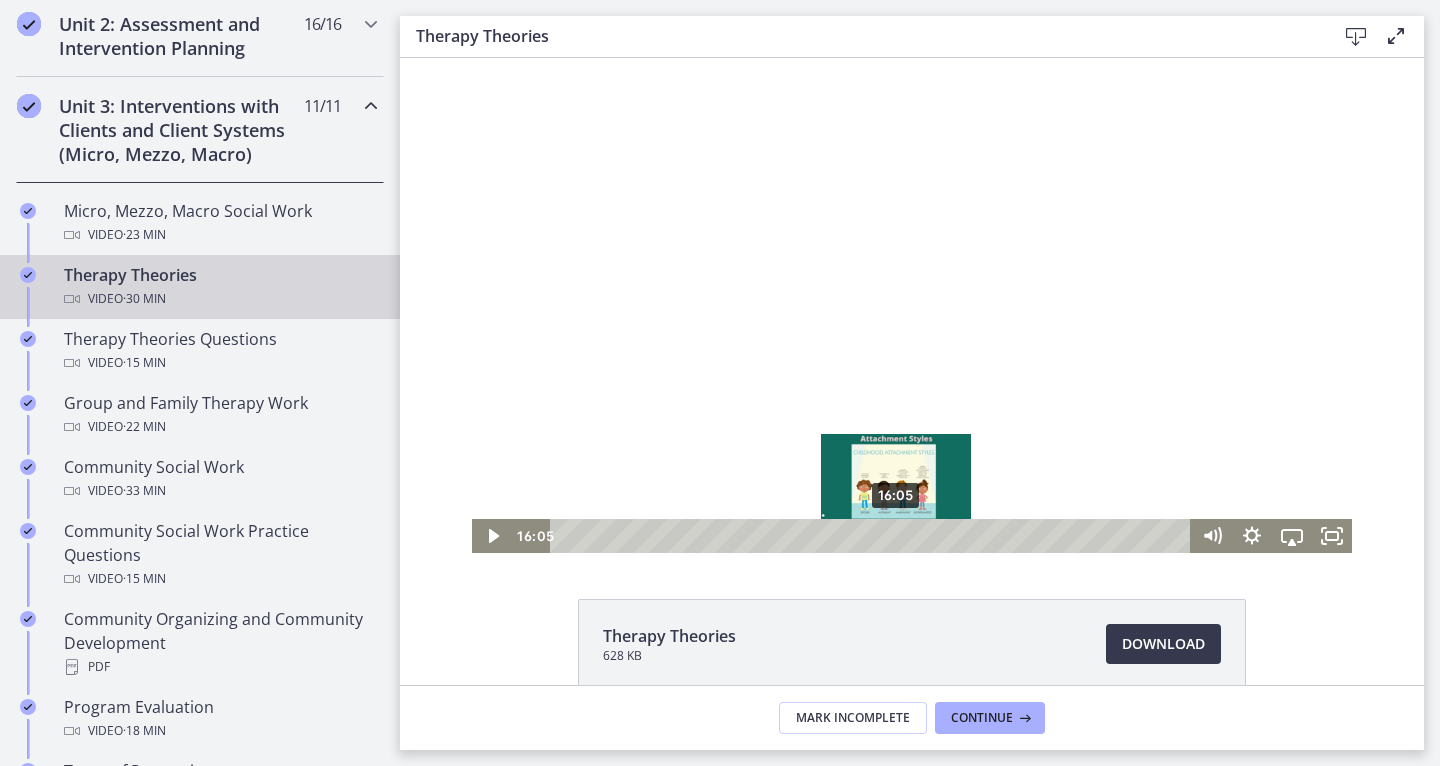click on "16:05" at bounding box center (873, 536) 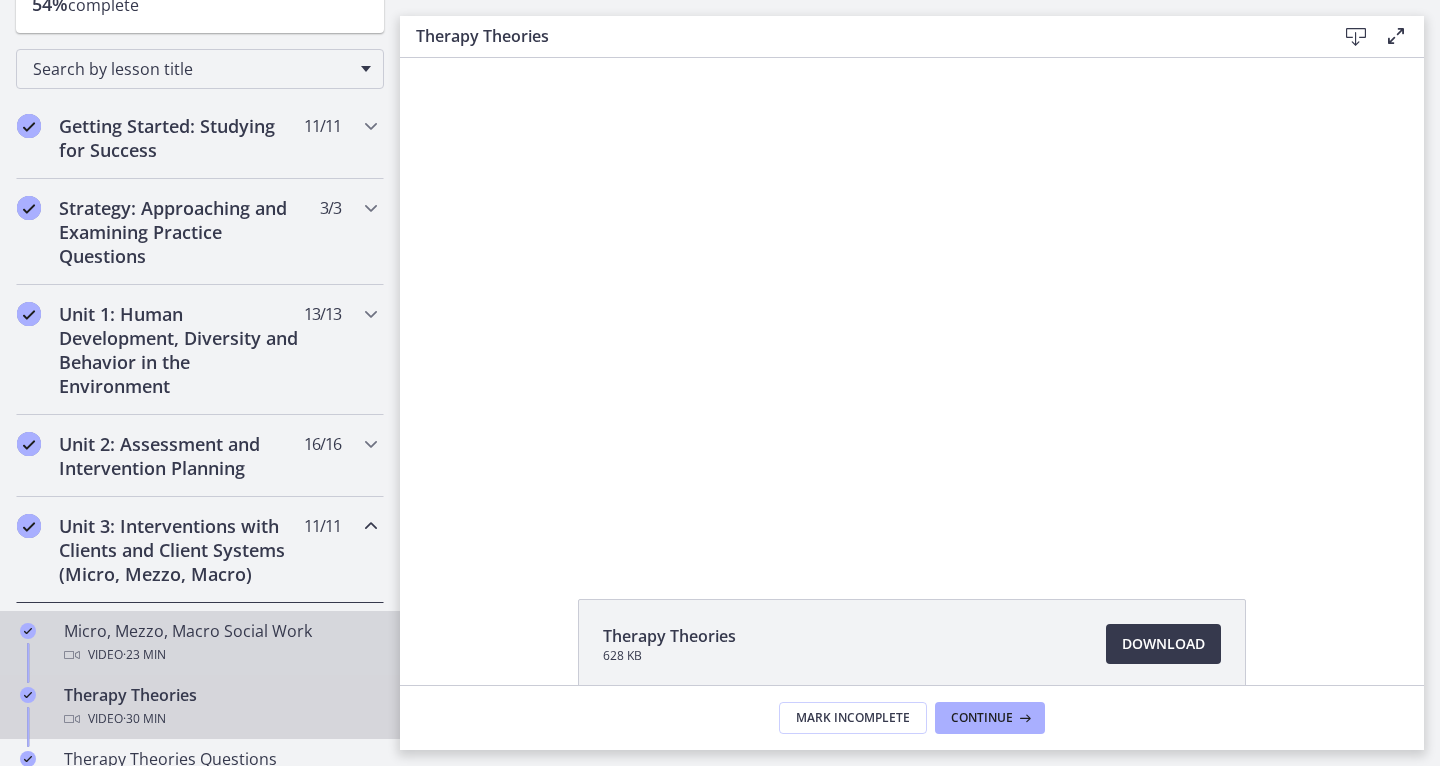scroll, scrollTop: 330, scrollLeft: 0, axis: vertical 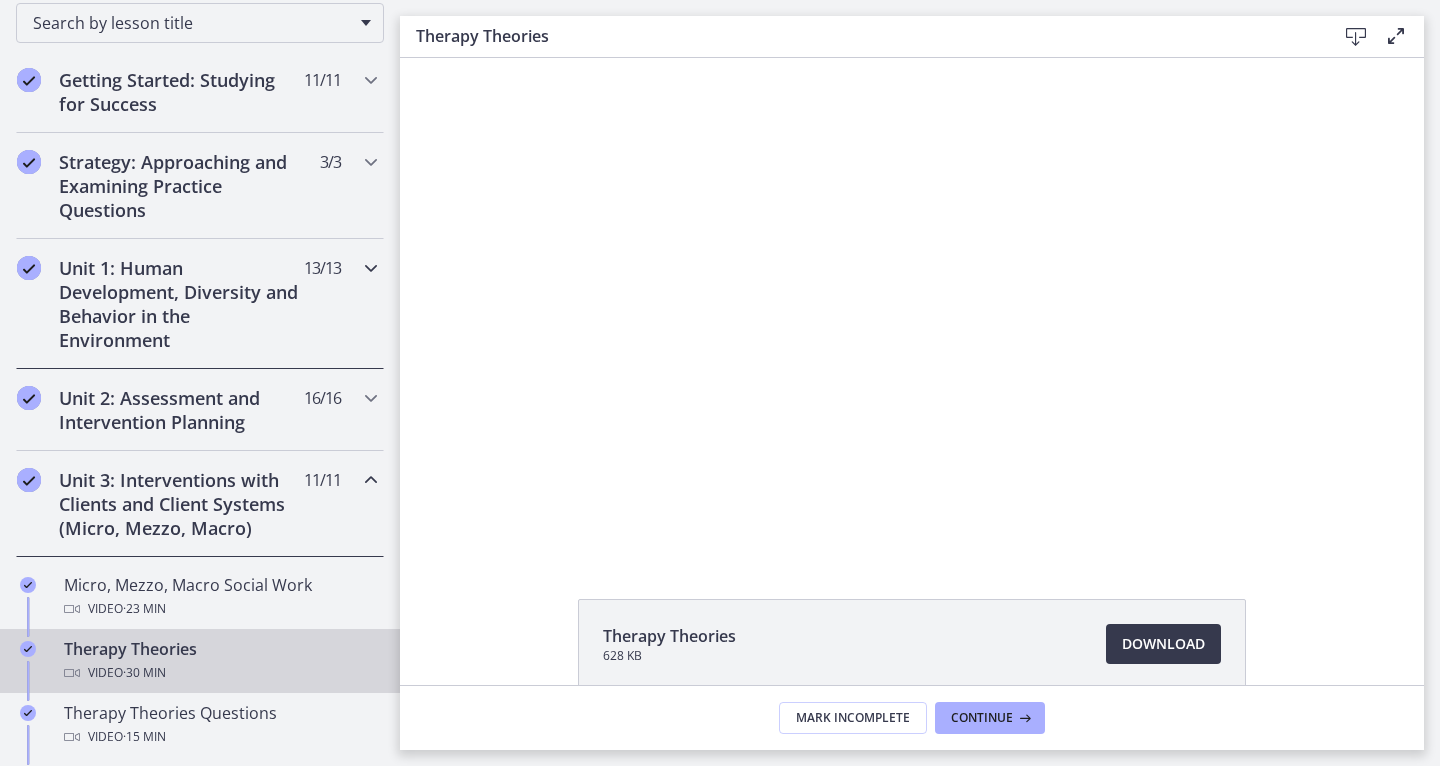 click on "Unit 1: Human Development, Diversity and Behavior in the Environment" at bounding box center (181, 304) 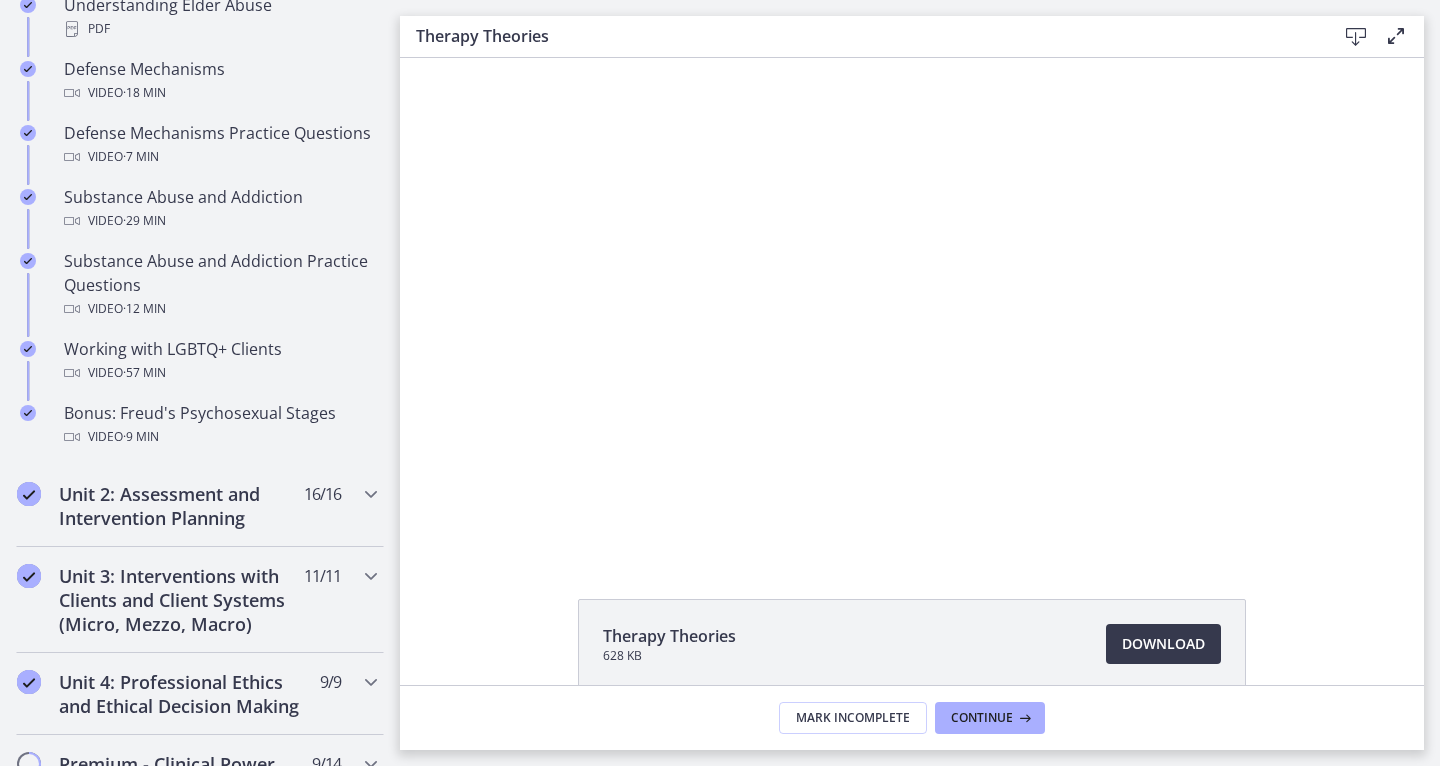 scroll, scrollTop: 1198, scrollLeft: 0, axis: vertical 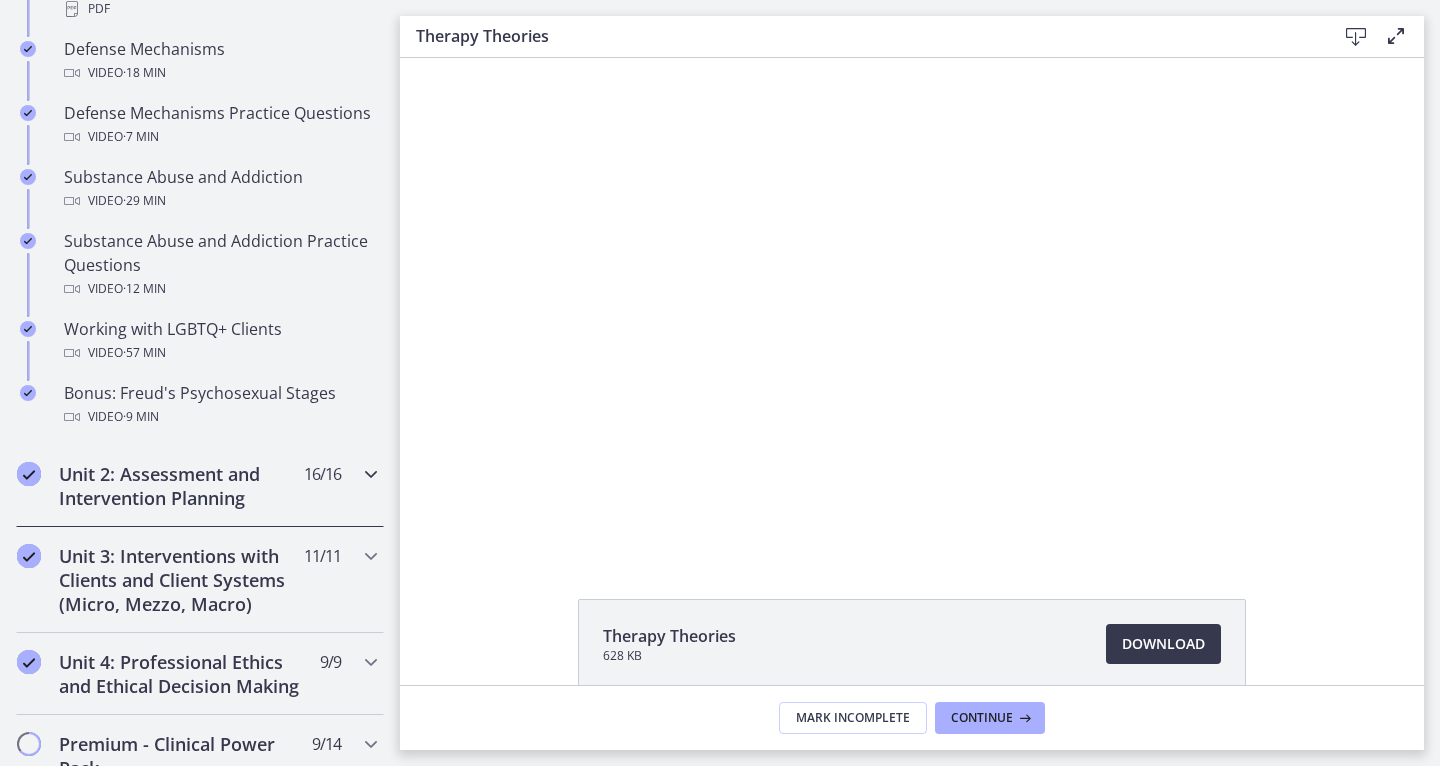 click on "Unit 2: Assessment and Intervention Planning" at bounding box center (181, 486) 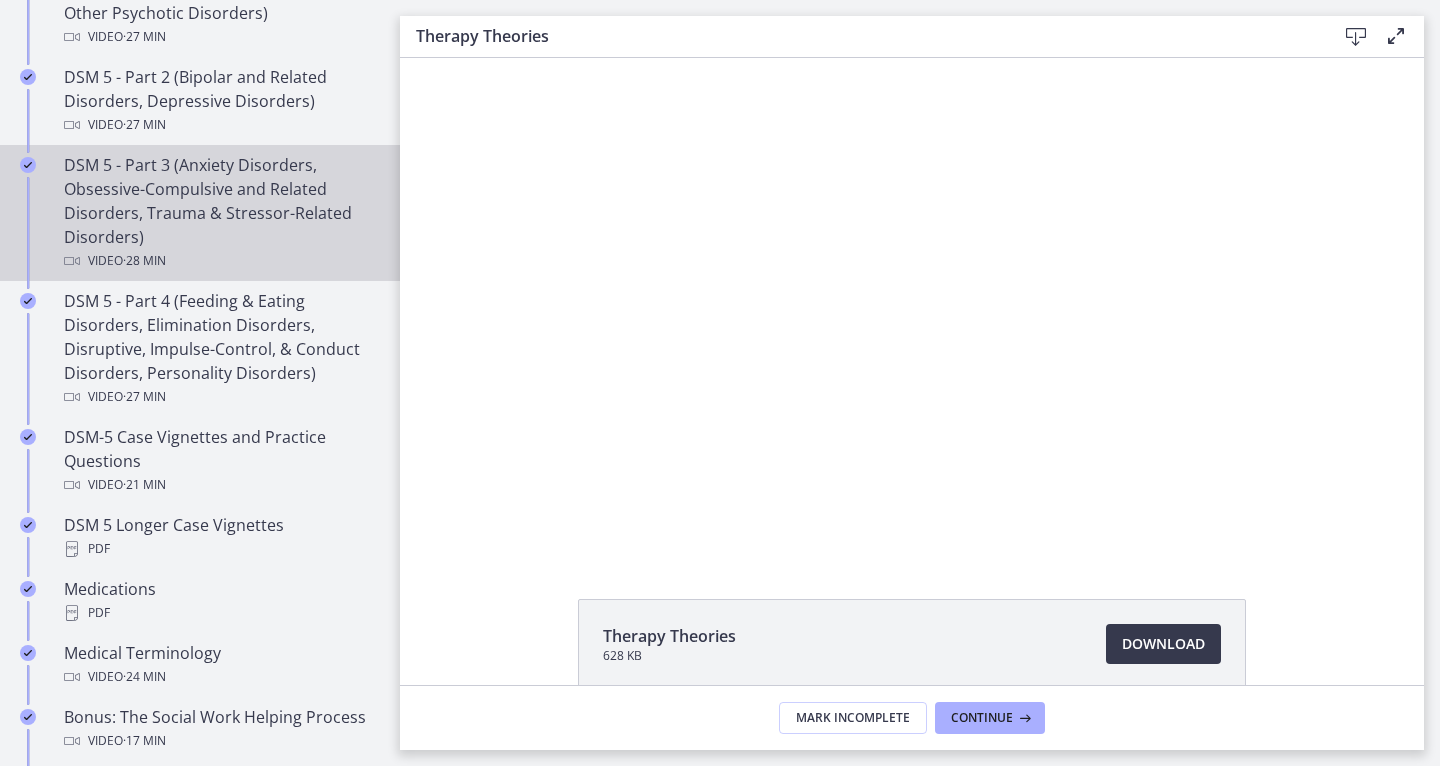 scroll, scrollTop: 1075, scrollLeft: 0, axis: vertical 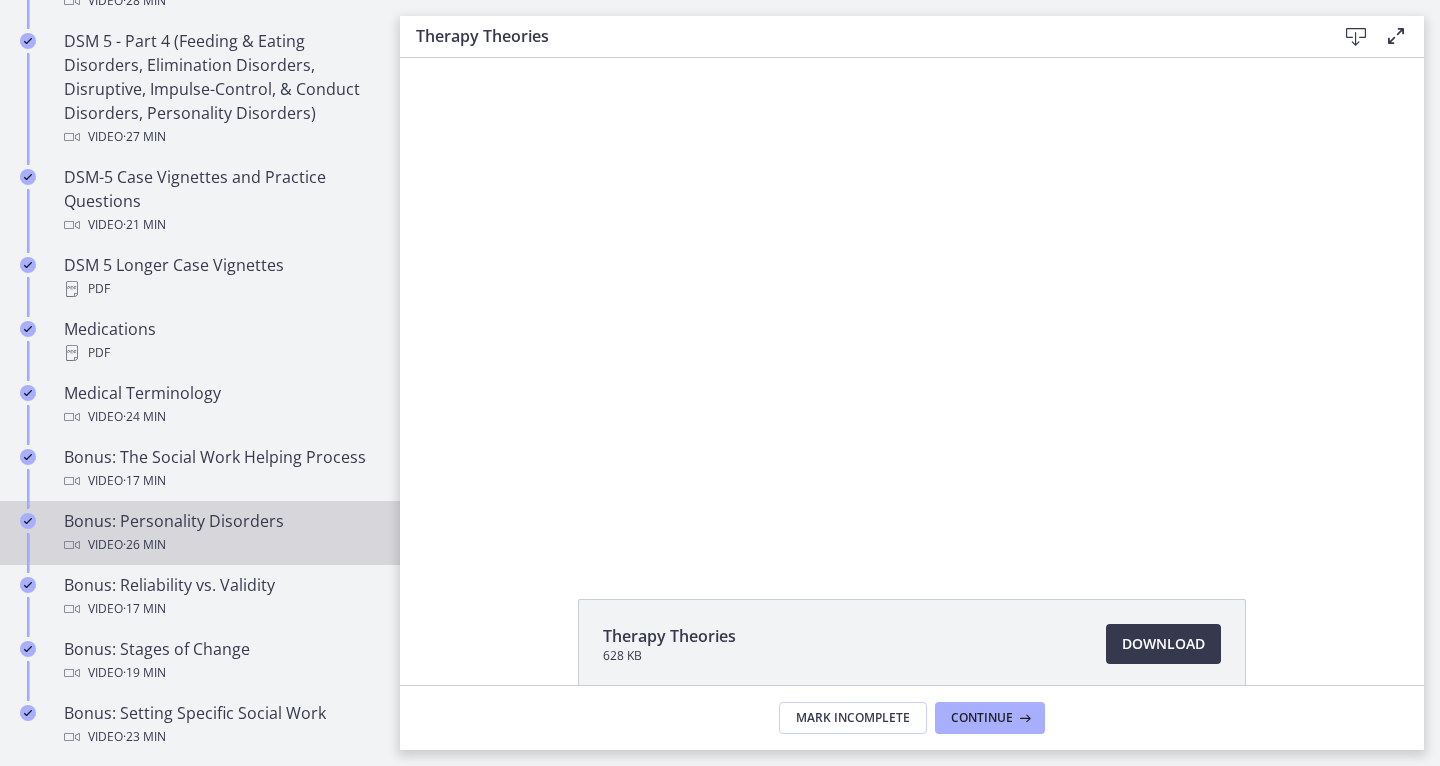click on "Bonus: Personality Disorders
Video
·  26 min" at bounding box center (220, 533) 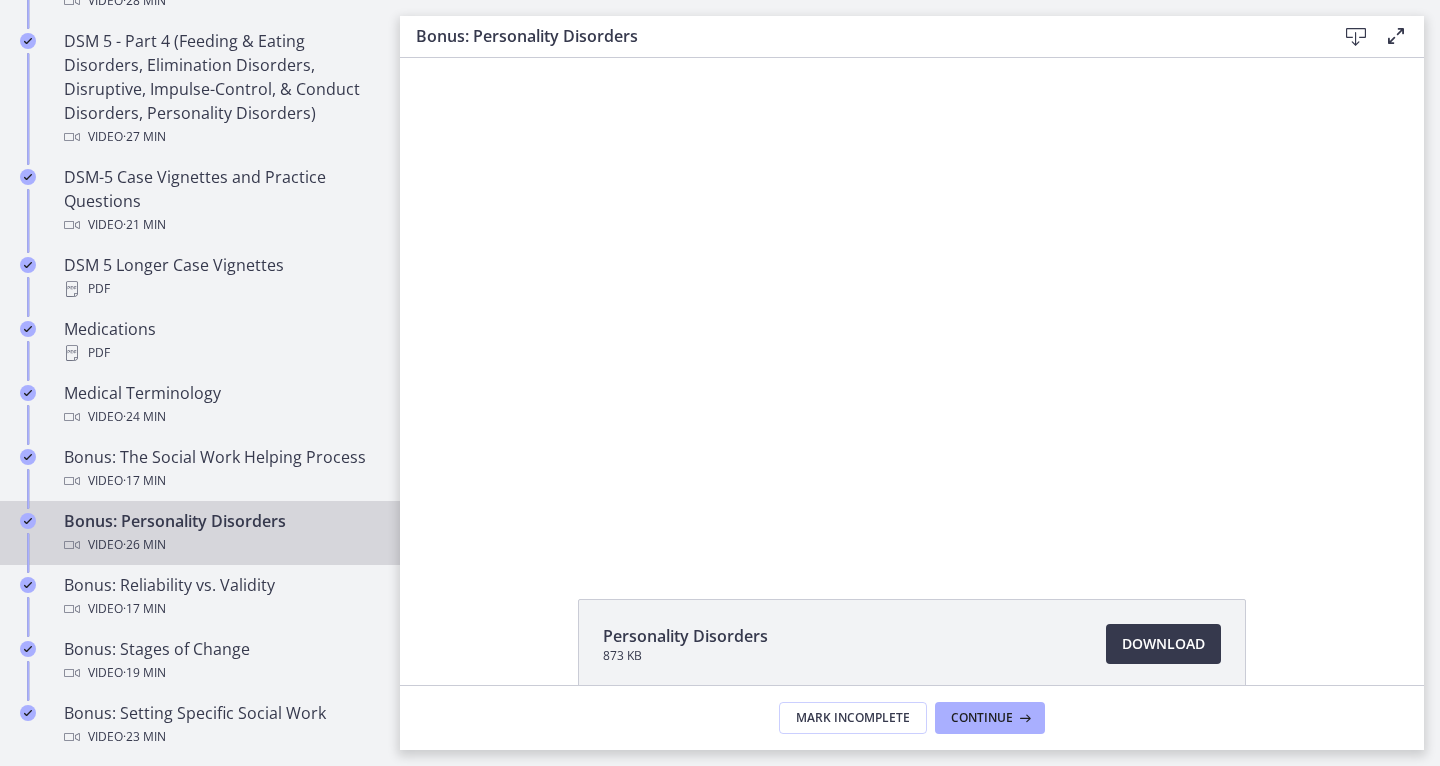 scroll, scrollTop: 0, scrollLeft: 0, axis: both 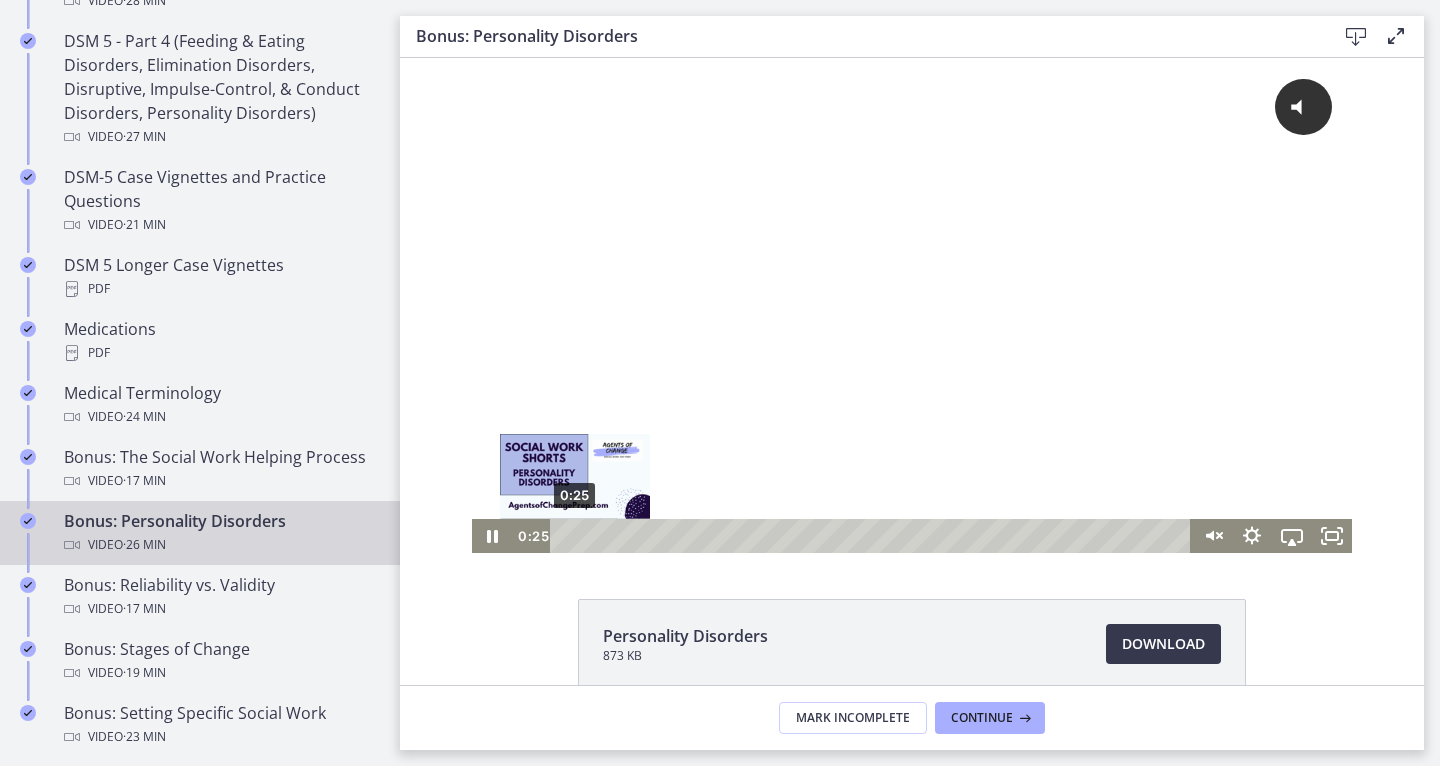 click on "0:25" at bounding box center [873, 536] 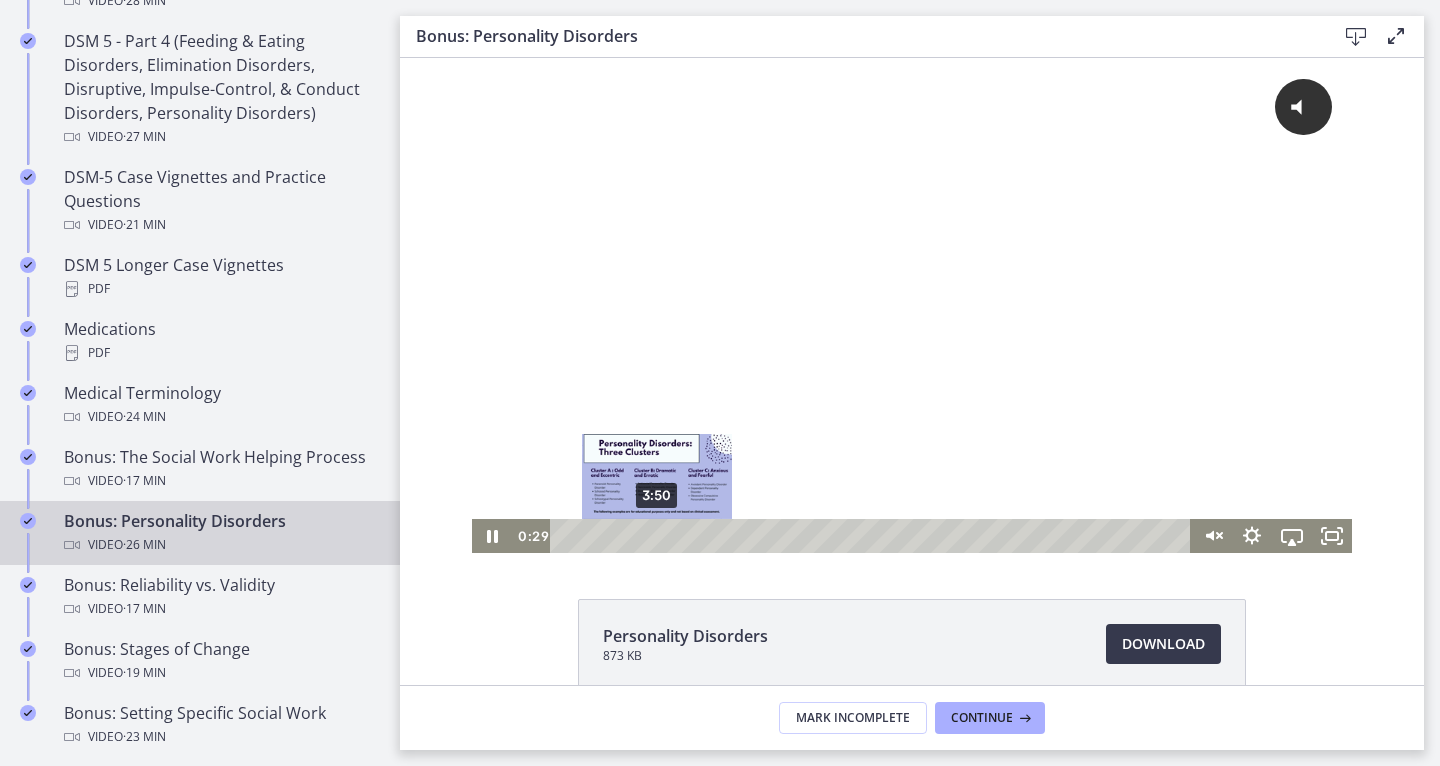 click on "3:50" at bounding box center [873, 536] 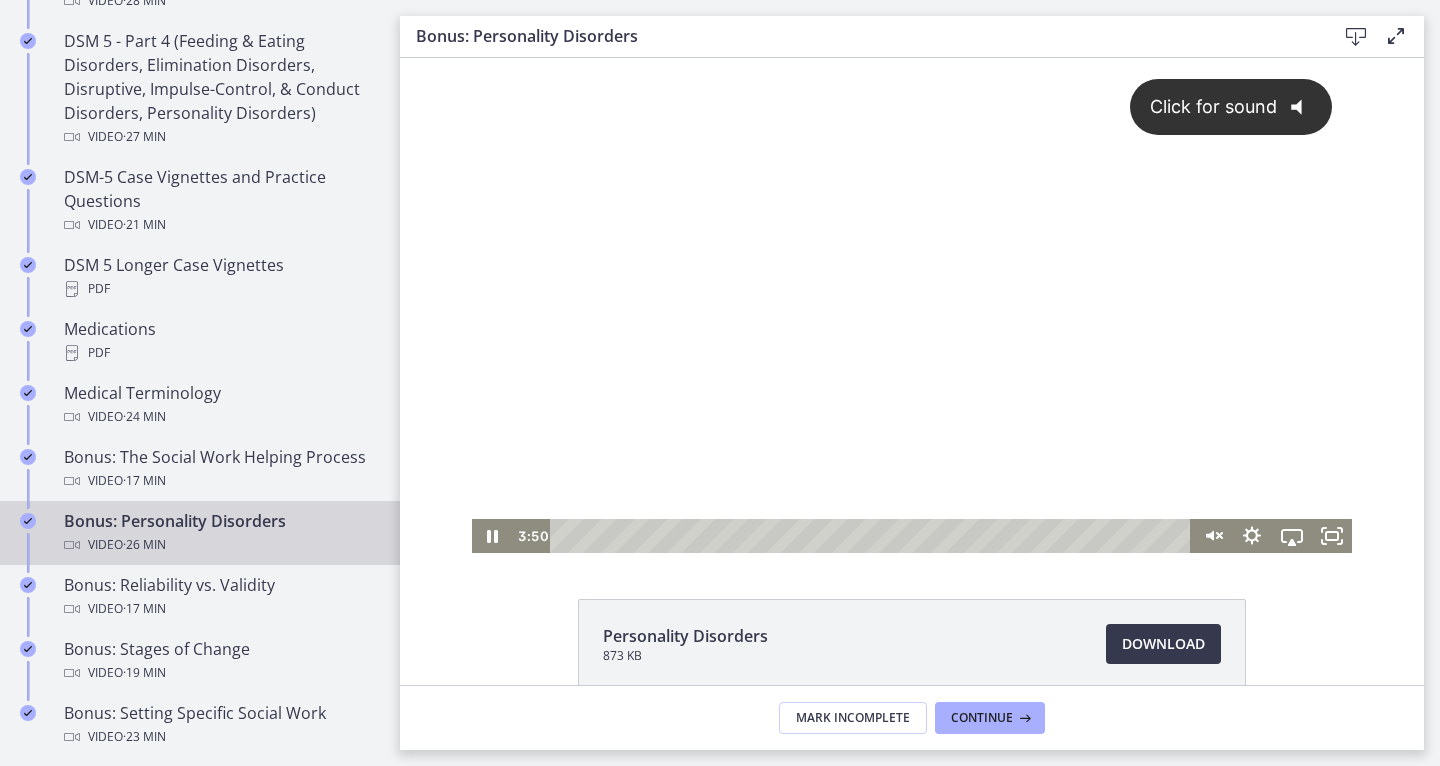 click on "Click for sound
@keyframes VOLUME_SMALL_WAVE_FLASH {
0% { opacity: 0; }
33% { opacity: 1; }
66% { opacity: 1; }
100% { opacity: 0; }
}
@keyframes VOLUME_LARGE_WAVE_FLASH {
0% { opacity: 0; }
33% { opacity: 1; }
66% { opacity: 1; }
100% { opacity: 0; }
}
.volume__small-wave {
animation: VOLUME_SMALL_WAVE_FLASH 2s infinite;
opacity: 0;
}
.volume__large-wave {
animation: VOLUME_LARGE_WAVE_FLASH 2s infinite .3s;
opacity: 0;
}" at bounding box center [912, 288] 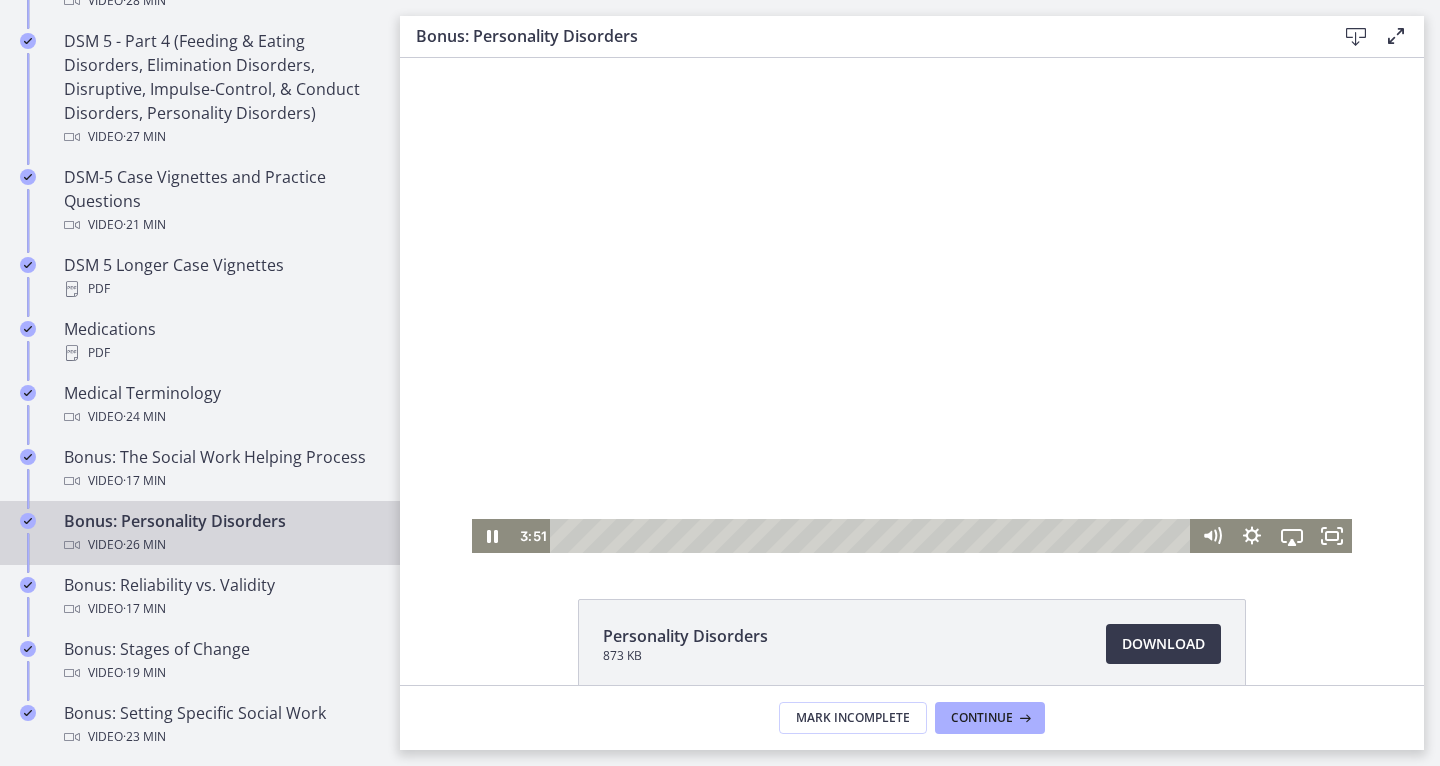 click at bounding box center [912, 305] 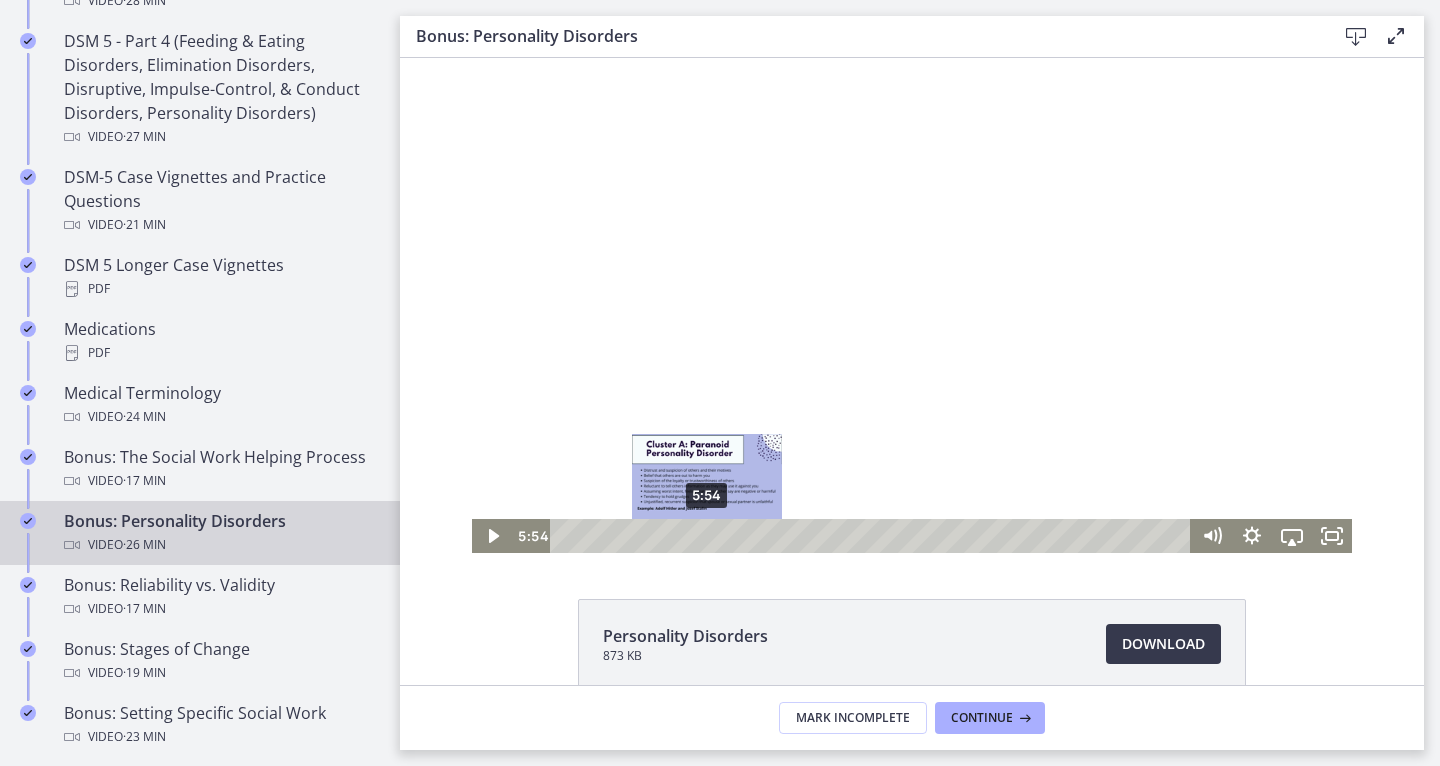 click on "5:54" at bounding box center [873, 536] 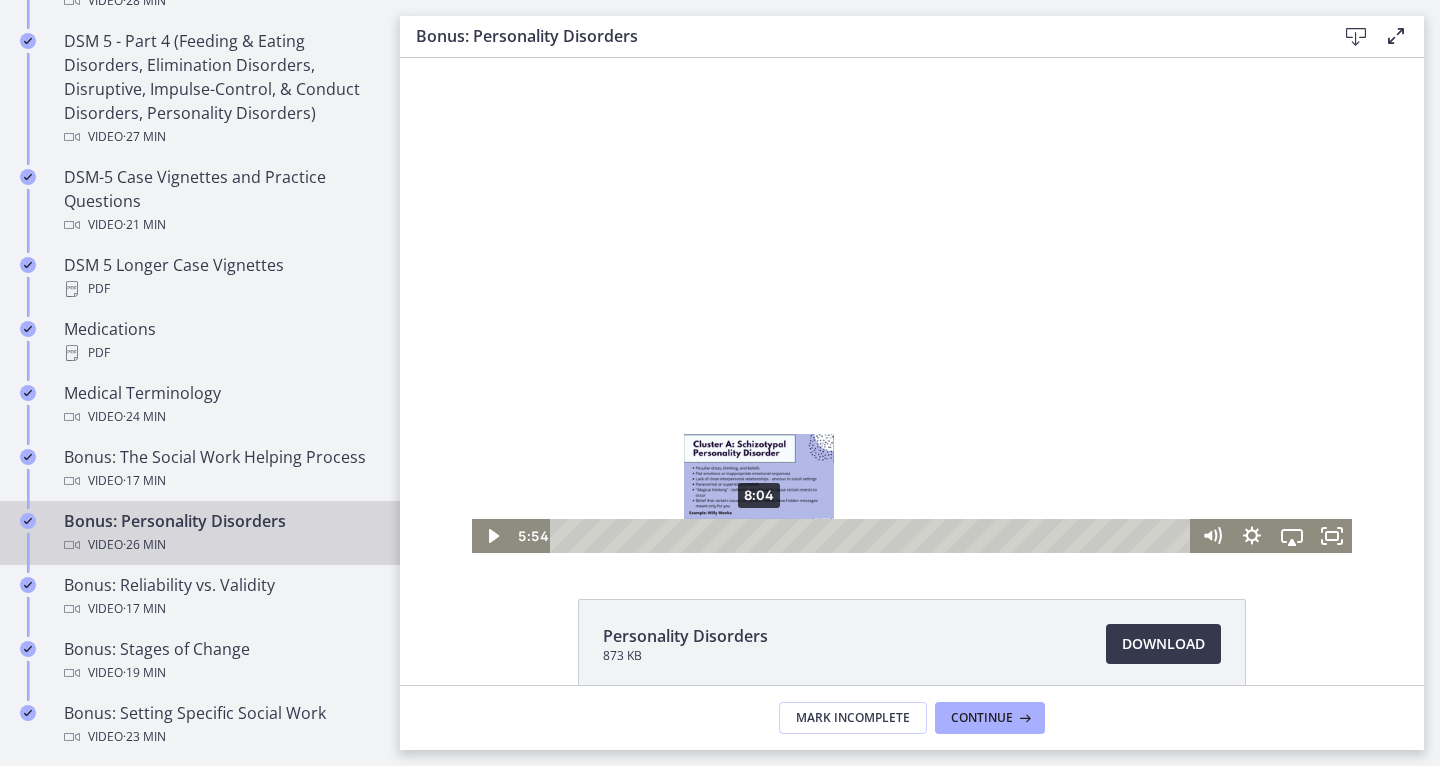 click on "8:04" at bounding box center (873, 536) 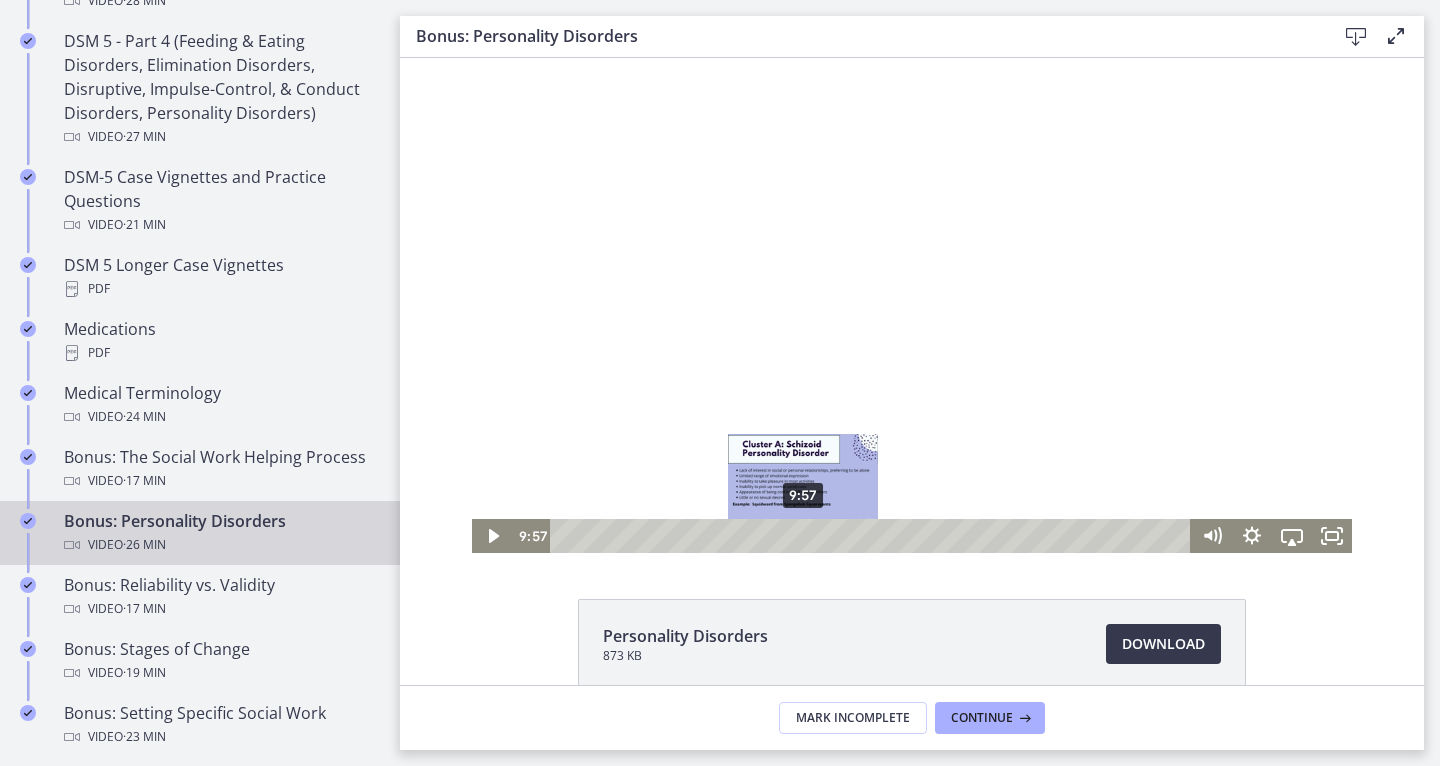 click on "9:57" at bounding box center (873, 536) 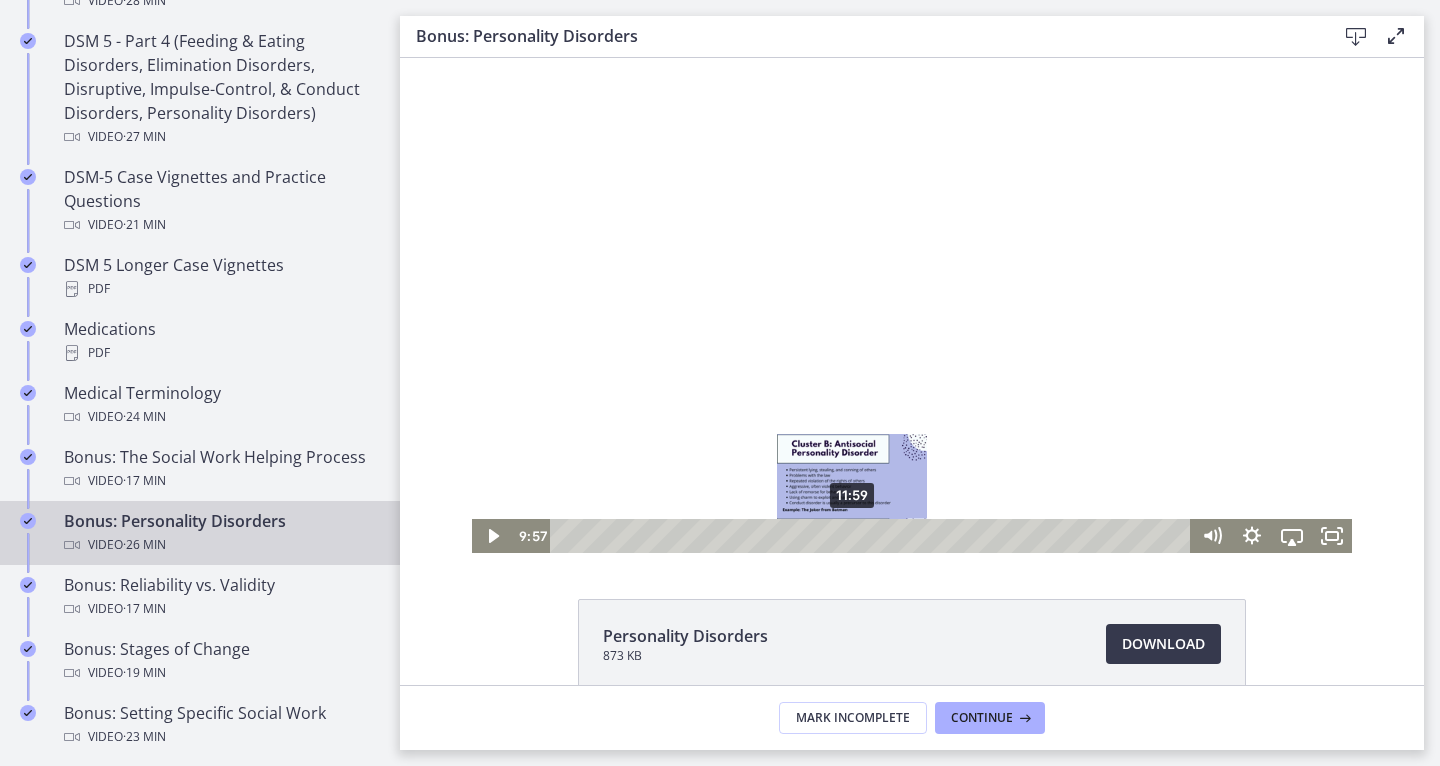click on "11:59" at bounding box center [873, 536] 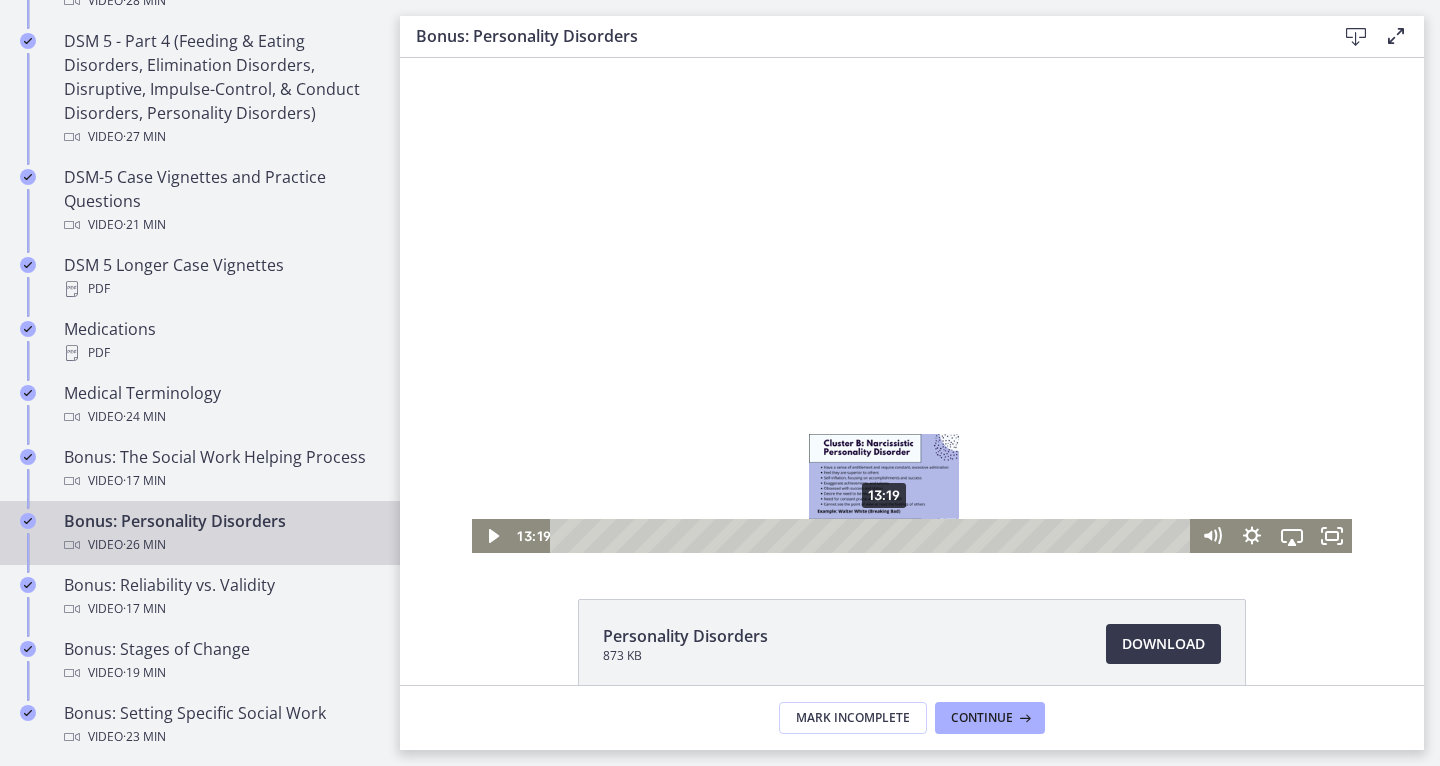 click on "13:19" at bounding box center (873, 536) 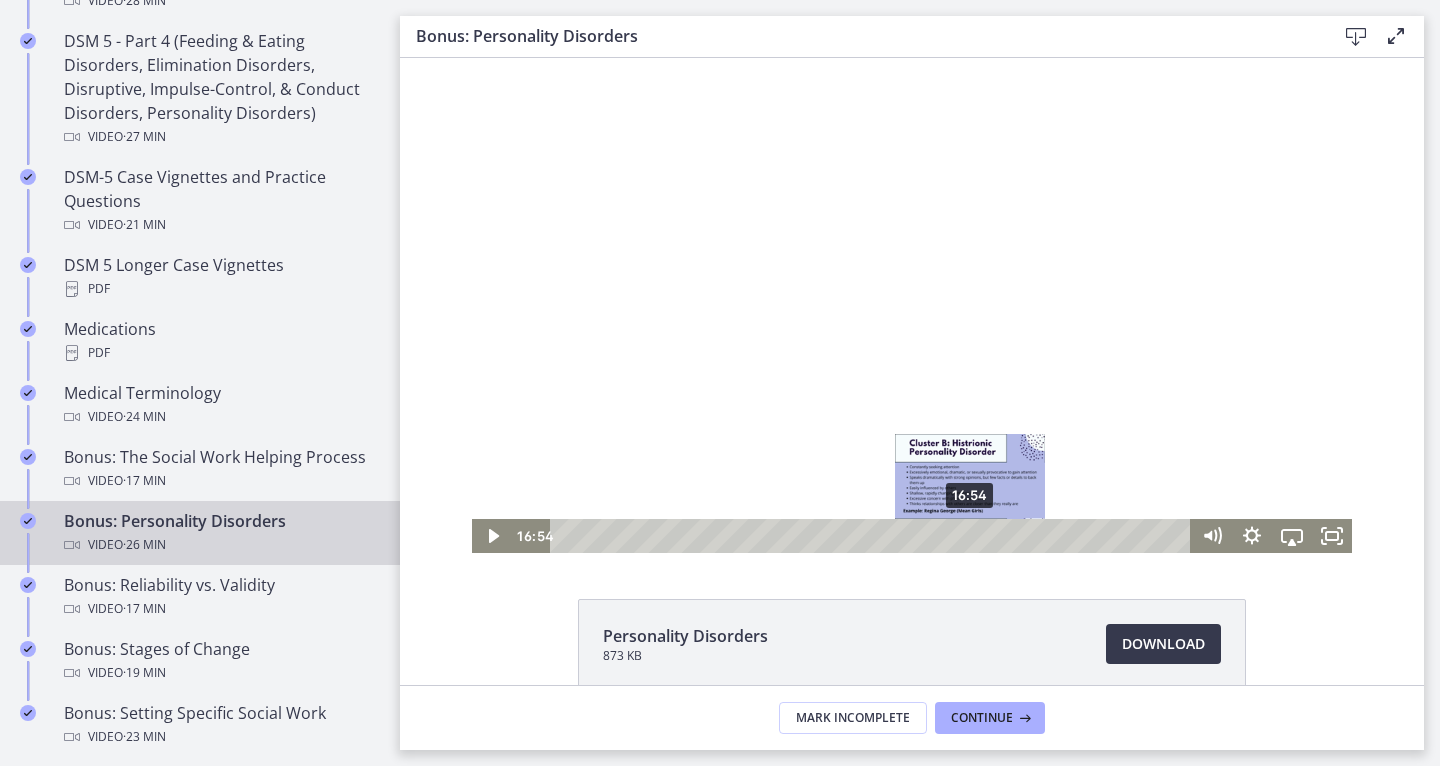 click on "16:54" at bounding box center (873, 536) 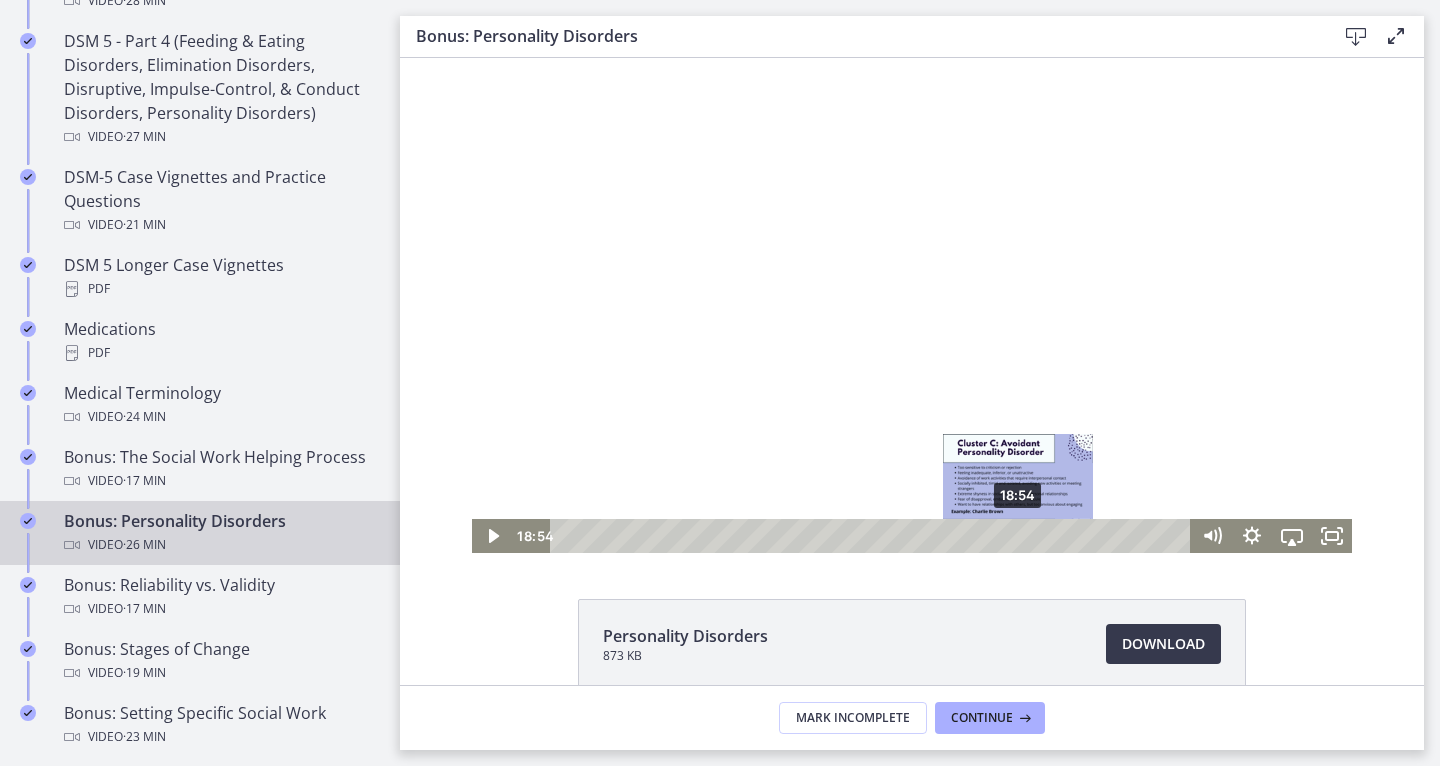click on "18:54" at bounding box center (873, 536) 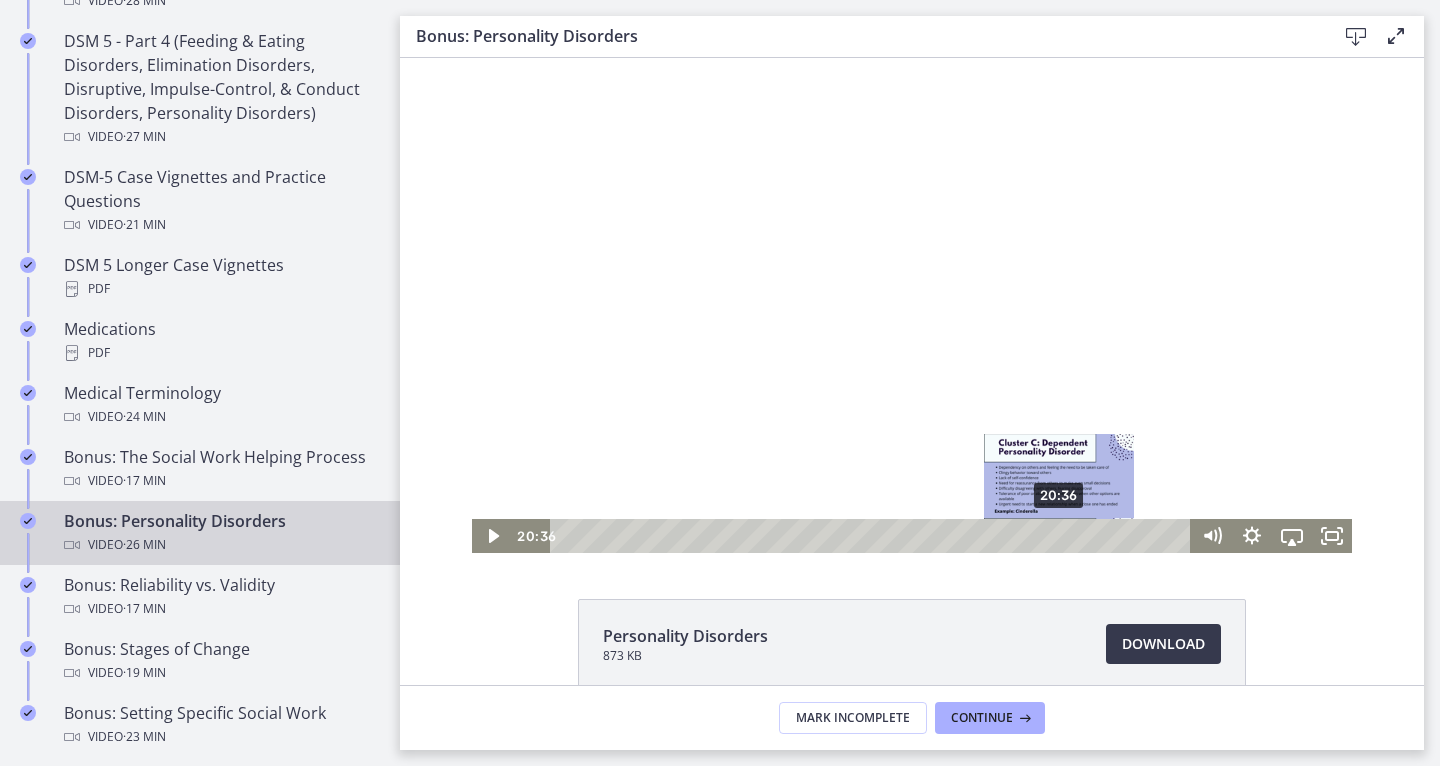 click on "20:36" at bounding box center (873, 536) 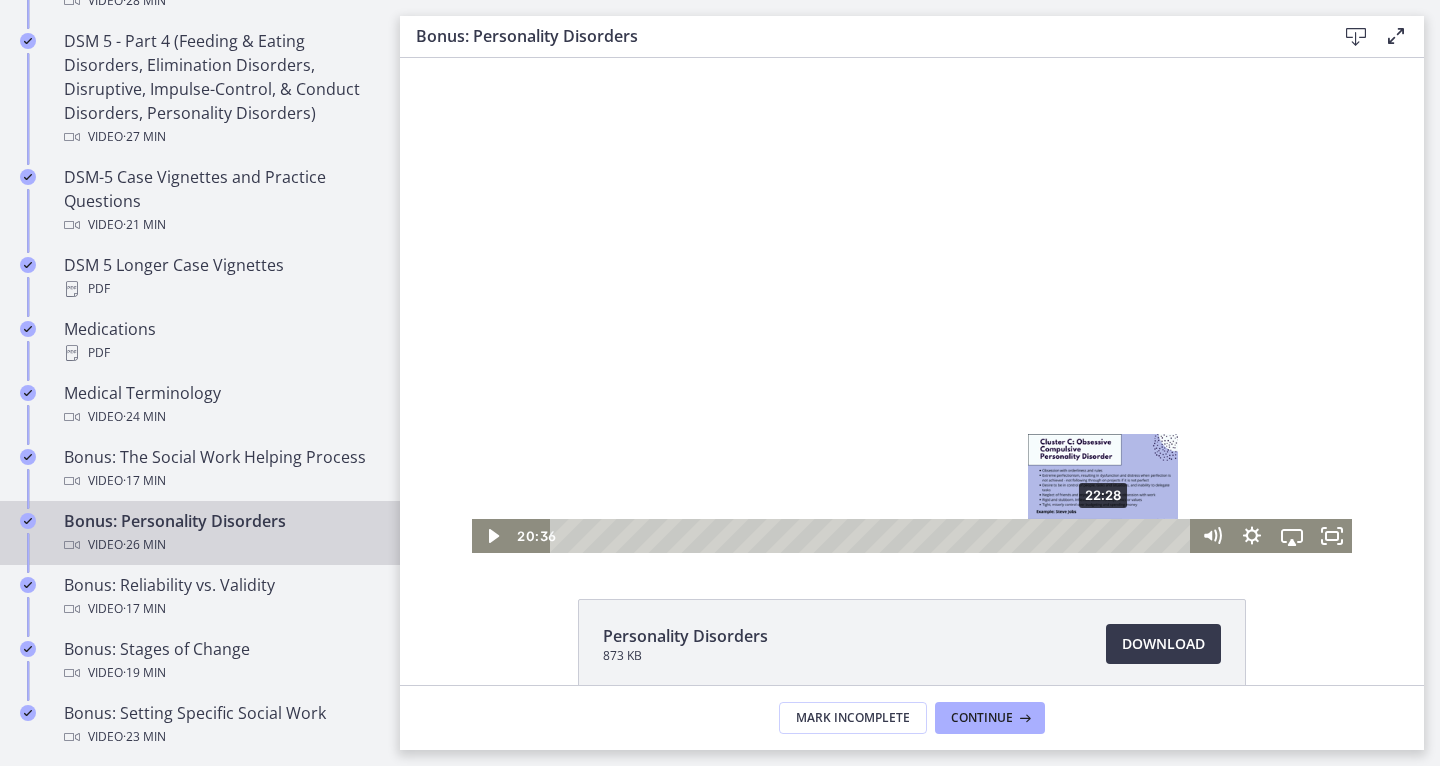 click on "22:28" at bounding box center (873, 536) 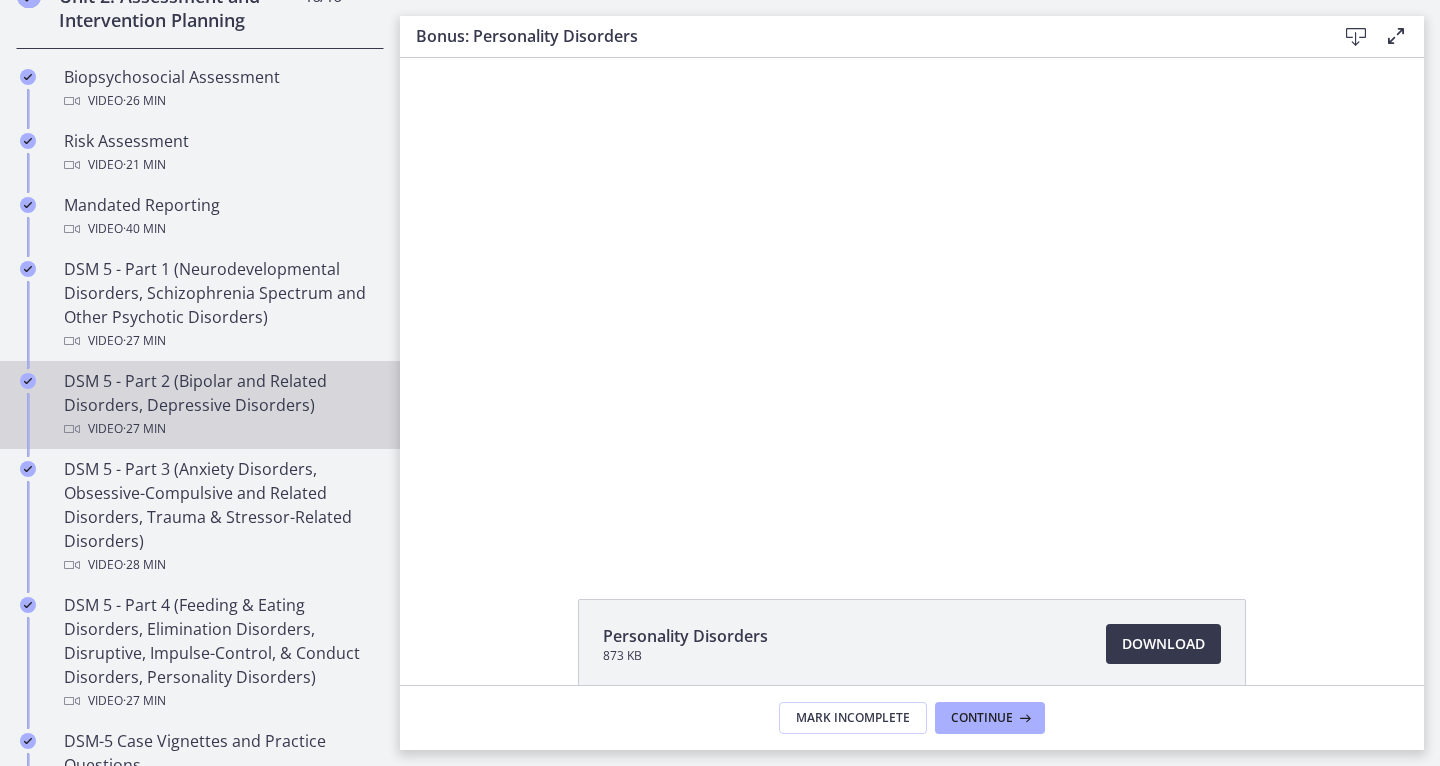 scroll, scrollTop: 724, scrollLeft: 0, axis: vertical 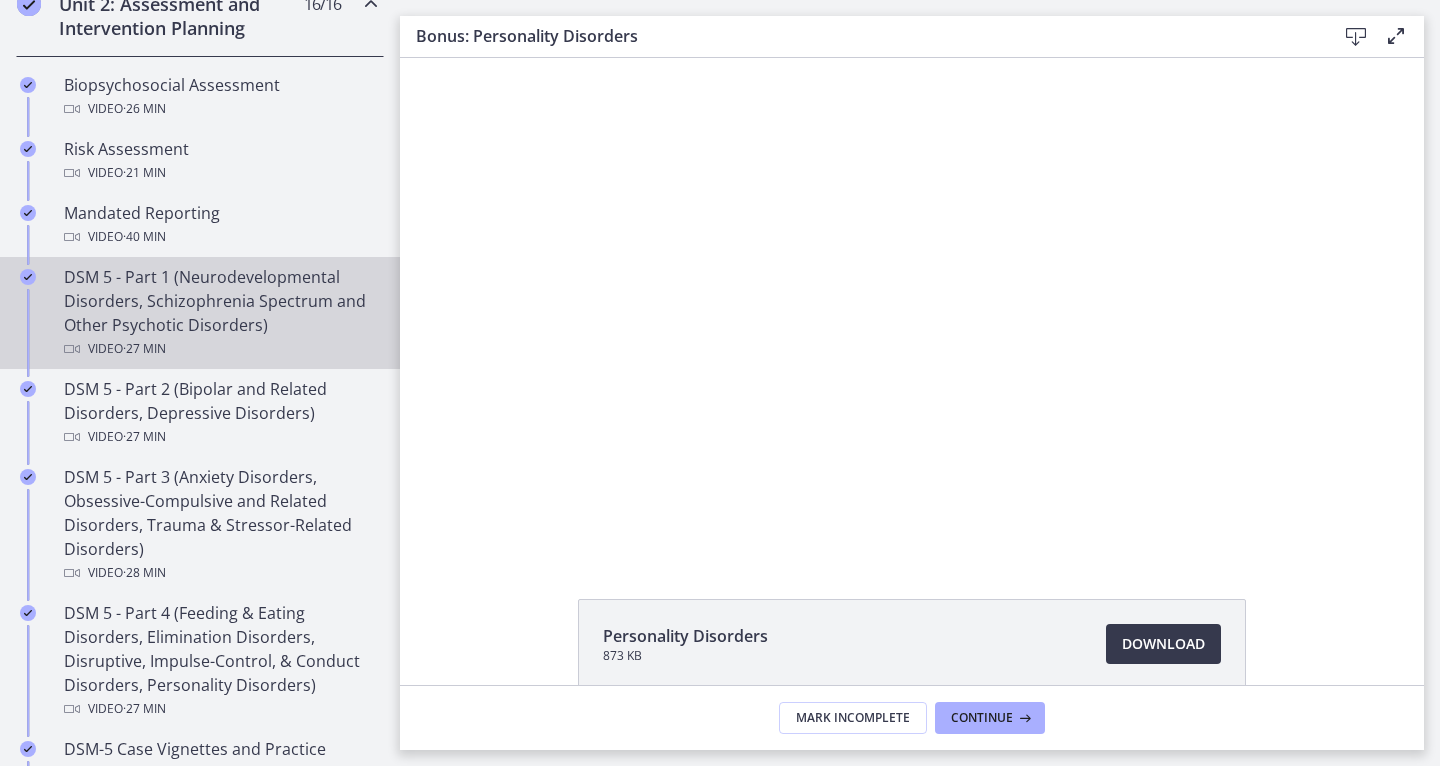 click on "DSM 5 - Part 1 (Neurodevelopmental Disorders, Schizophrenia Spectrum and Other Psychotic Disorders)
Video
·  27 min" at bounding box center [220, 313] 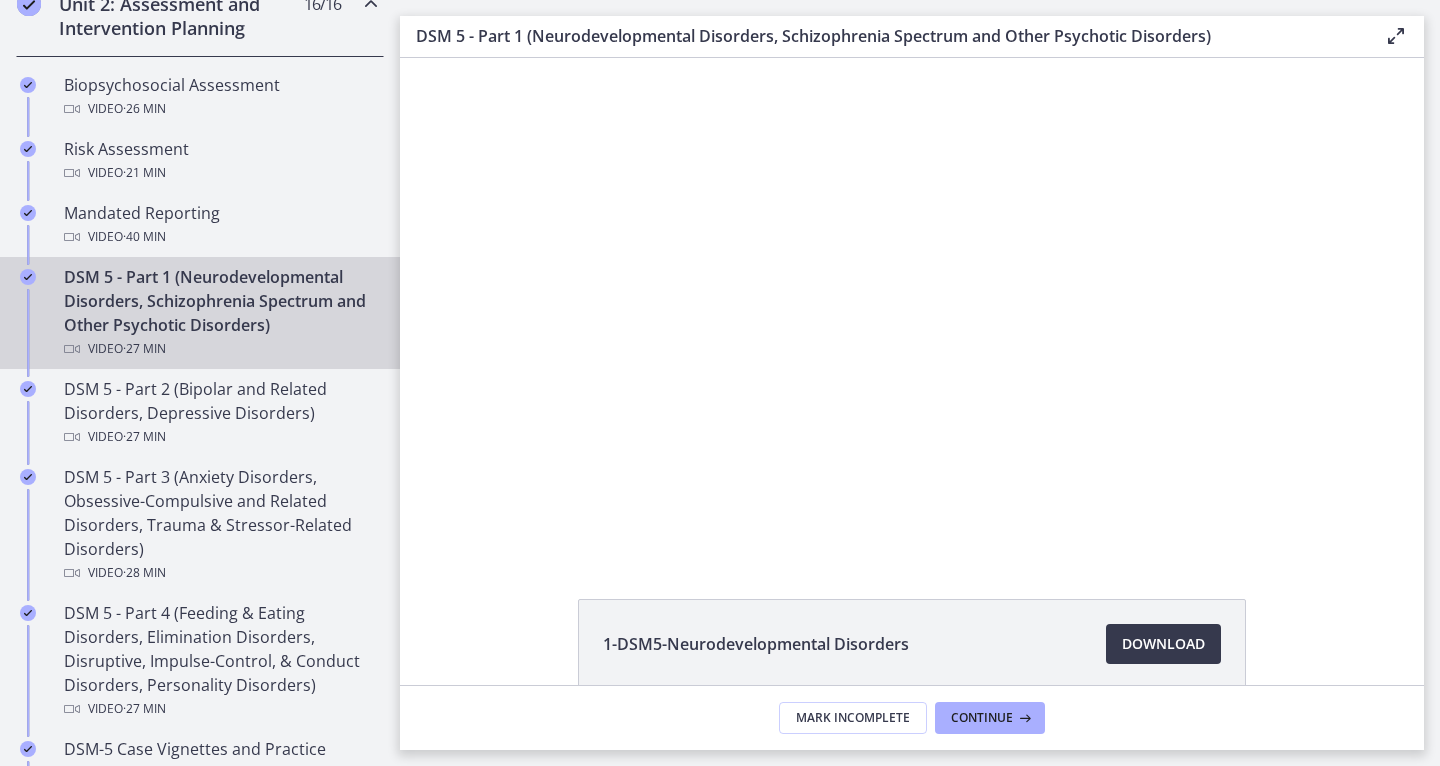 scroll, scrollTop: 0, scrollLeft: 0, axis: both 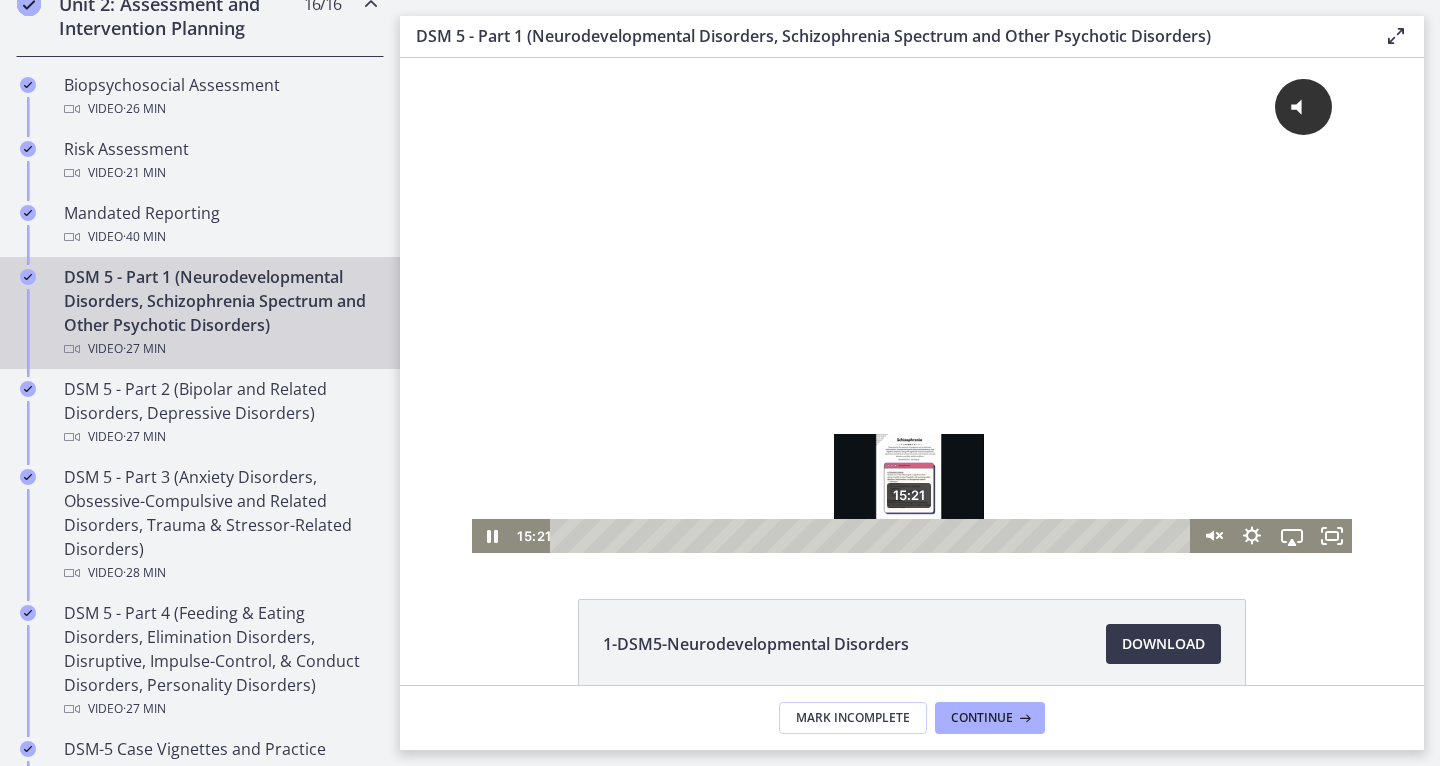 click on "15:21" at bounding box center (873, 536) 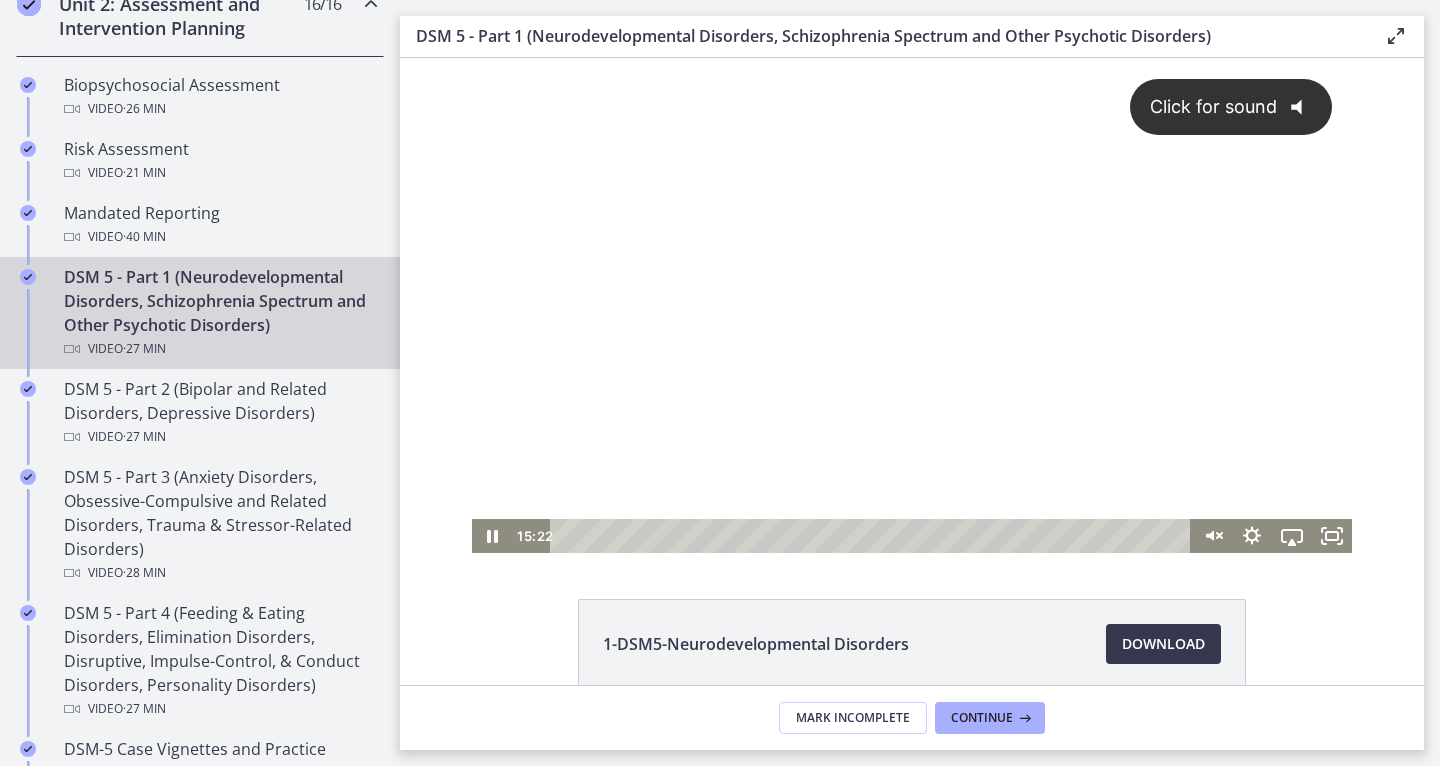 click on "Click for sound
@keyframes VOLUME_SMALL_WAVE_FLASH {
0% { opacity: 0; }
33% { opacity: 1; }
66% { opacity: 1; }
100% { opacity: 0; }
}
@keyframes VOLUME_LARGE_WAVE_FLASH {
0% { opacity: 0; }
33% { opacity: 1; }
66% { opacity: 1; }
100% { opacity: 0; }
}
.volume__small-wave {
animation: VOLUME_SMALL_WAVE_FLASH 2s infinite;
opacity: 0;
}
.volume__large-wave {
animation: VOLUME_LARGE_WAVE_FLASH 2s infinite .3s;
opacity: 0;
}" at bounding box center [912, 288] 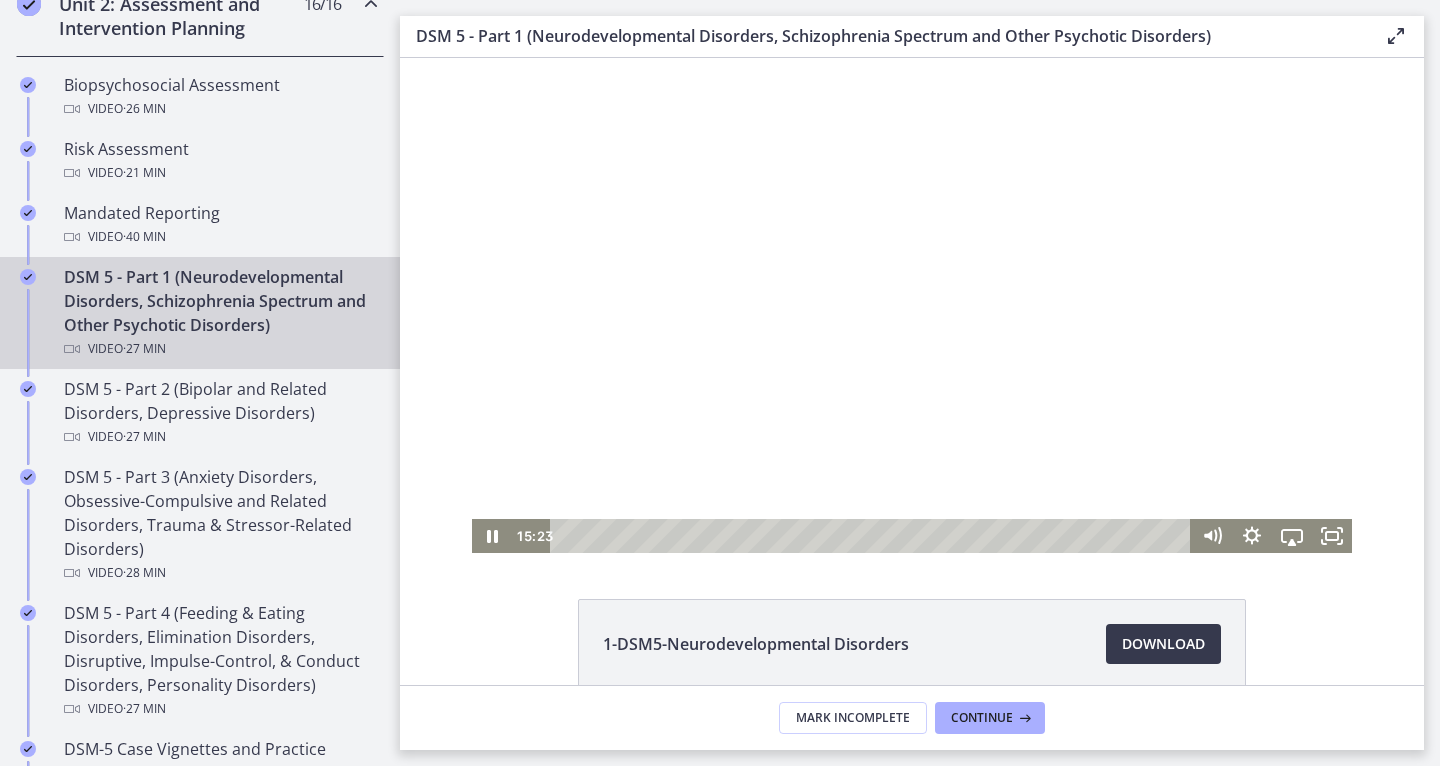 click at bounding box center [912, 305] 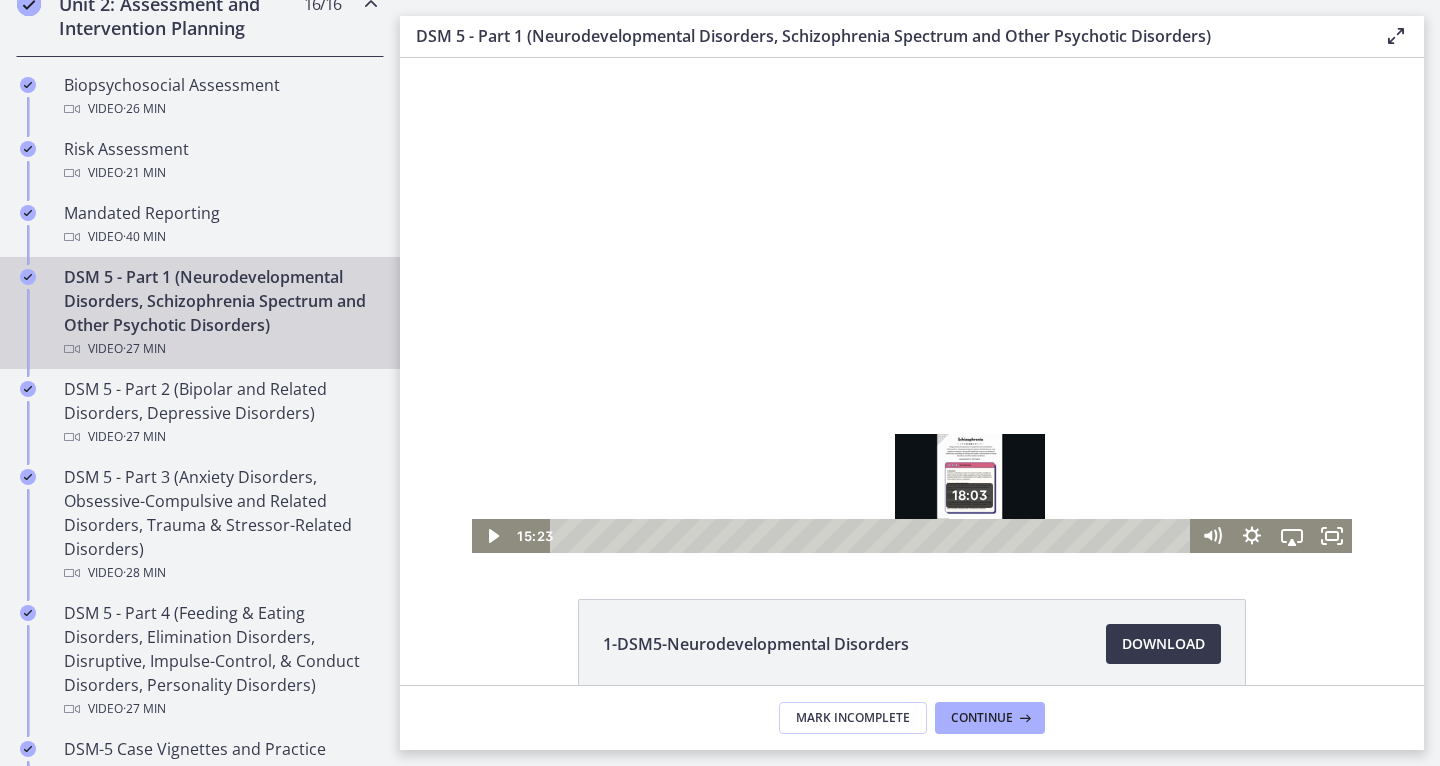 click on "18:03" at bounding box center [873, 536] 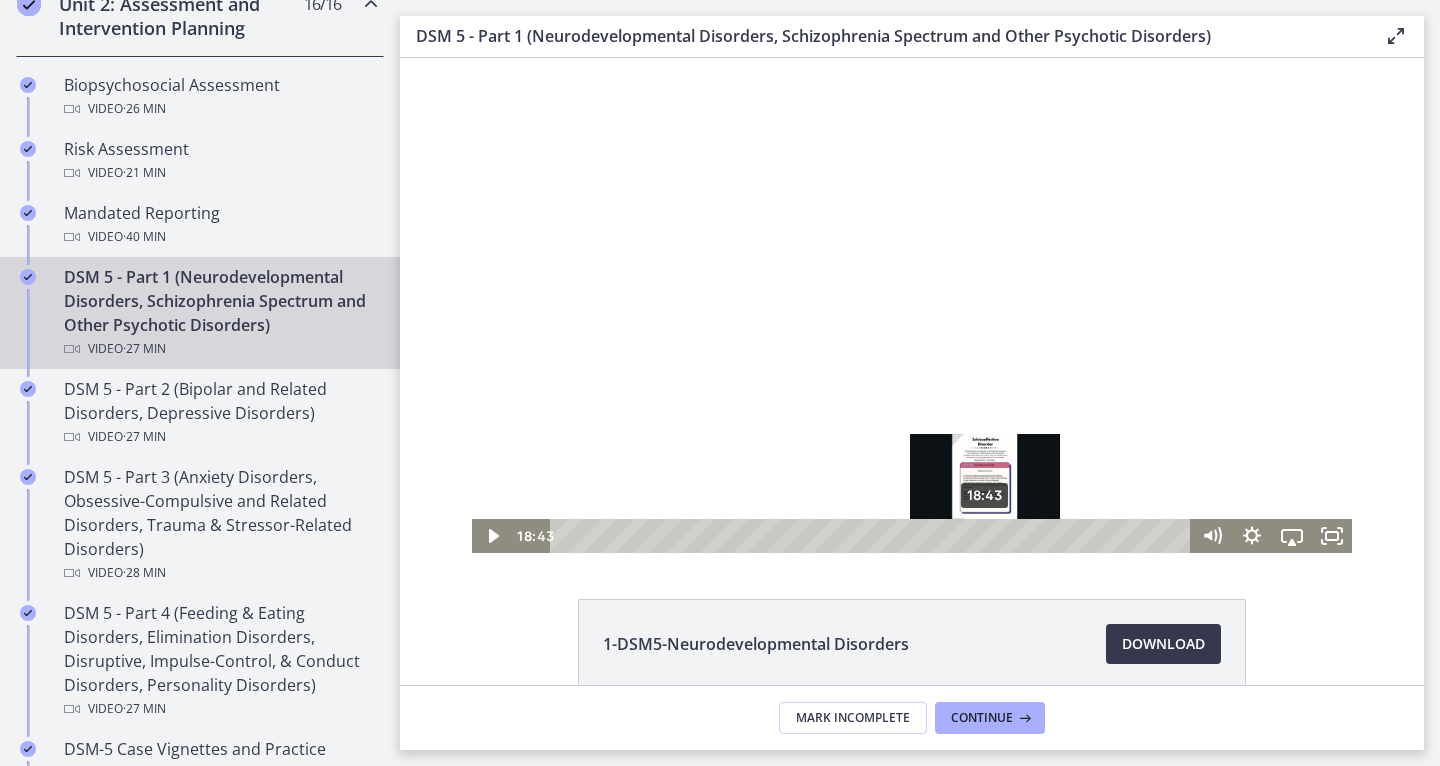 click on "18:43" at bounding box center [873, 536] 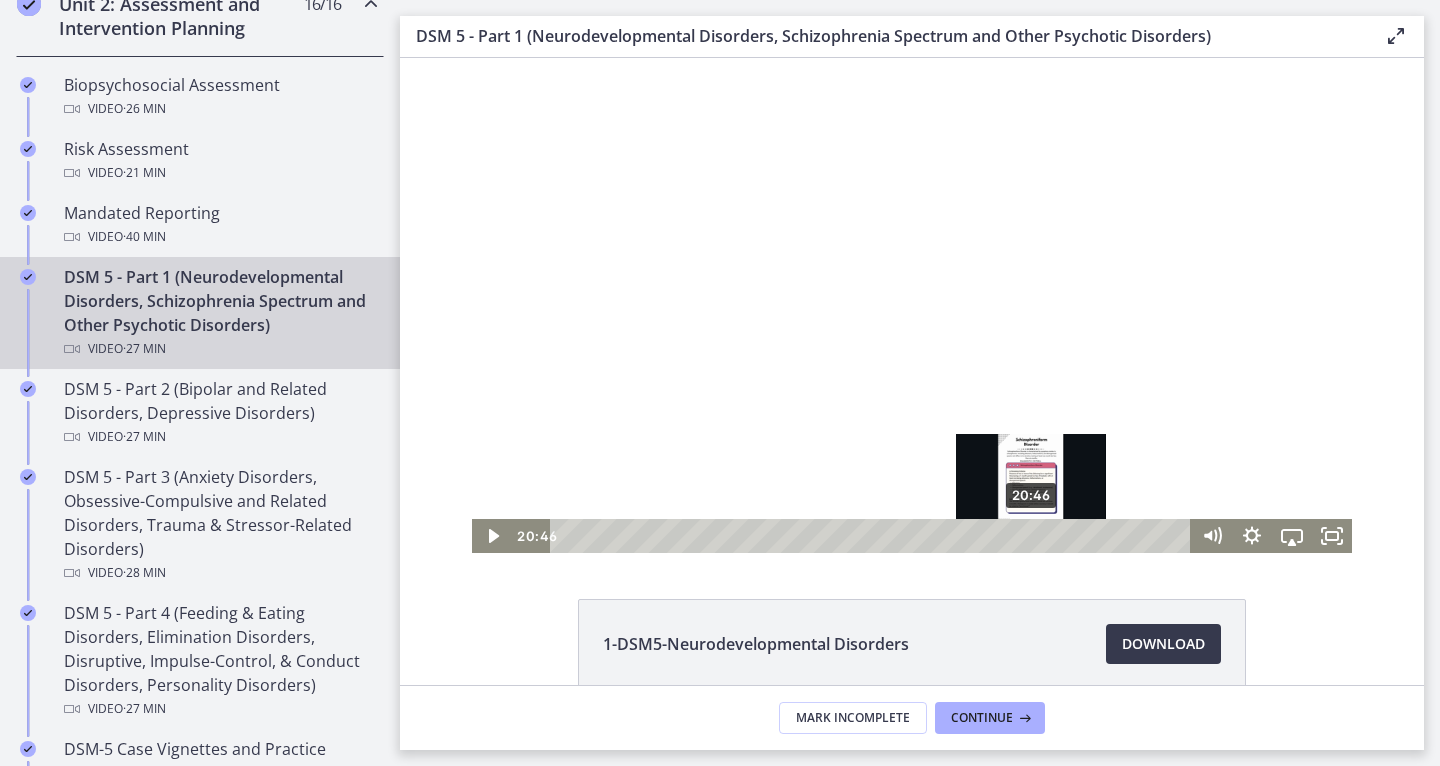 click on "20:46" at bounding box center (873, 536) 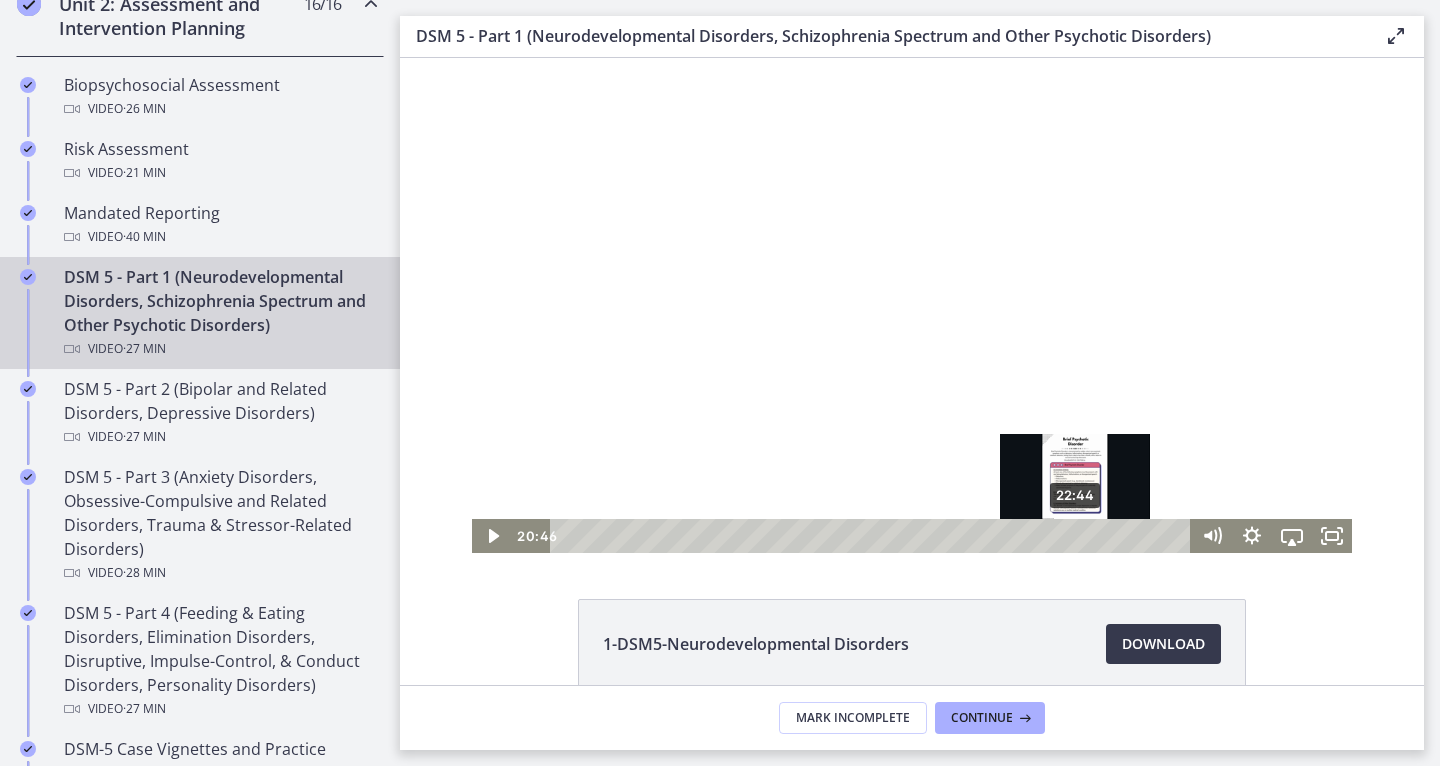 click on "22:44" at bounding box center [873, 536] 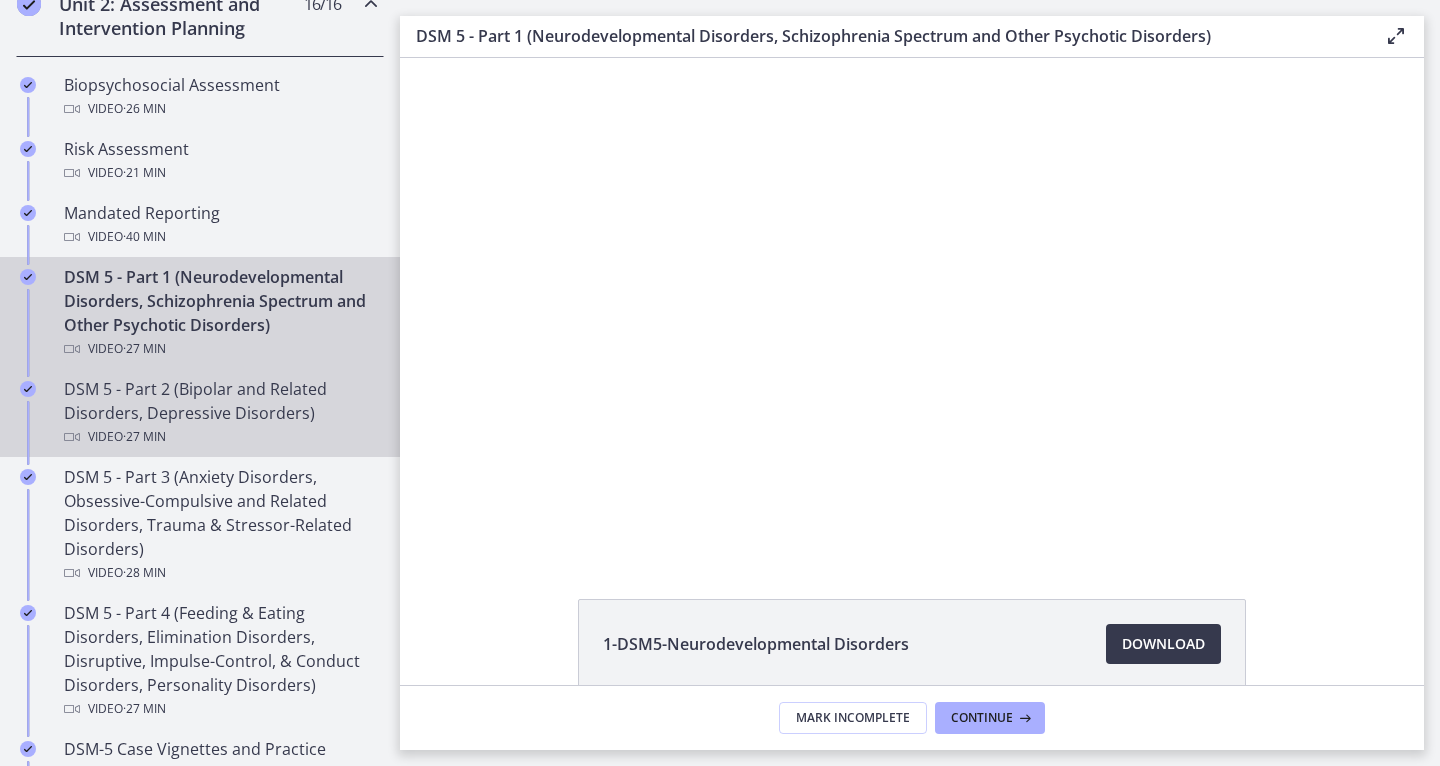 click on "Video
·  27 min" at bounding box center (220, 437) 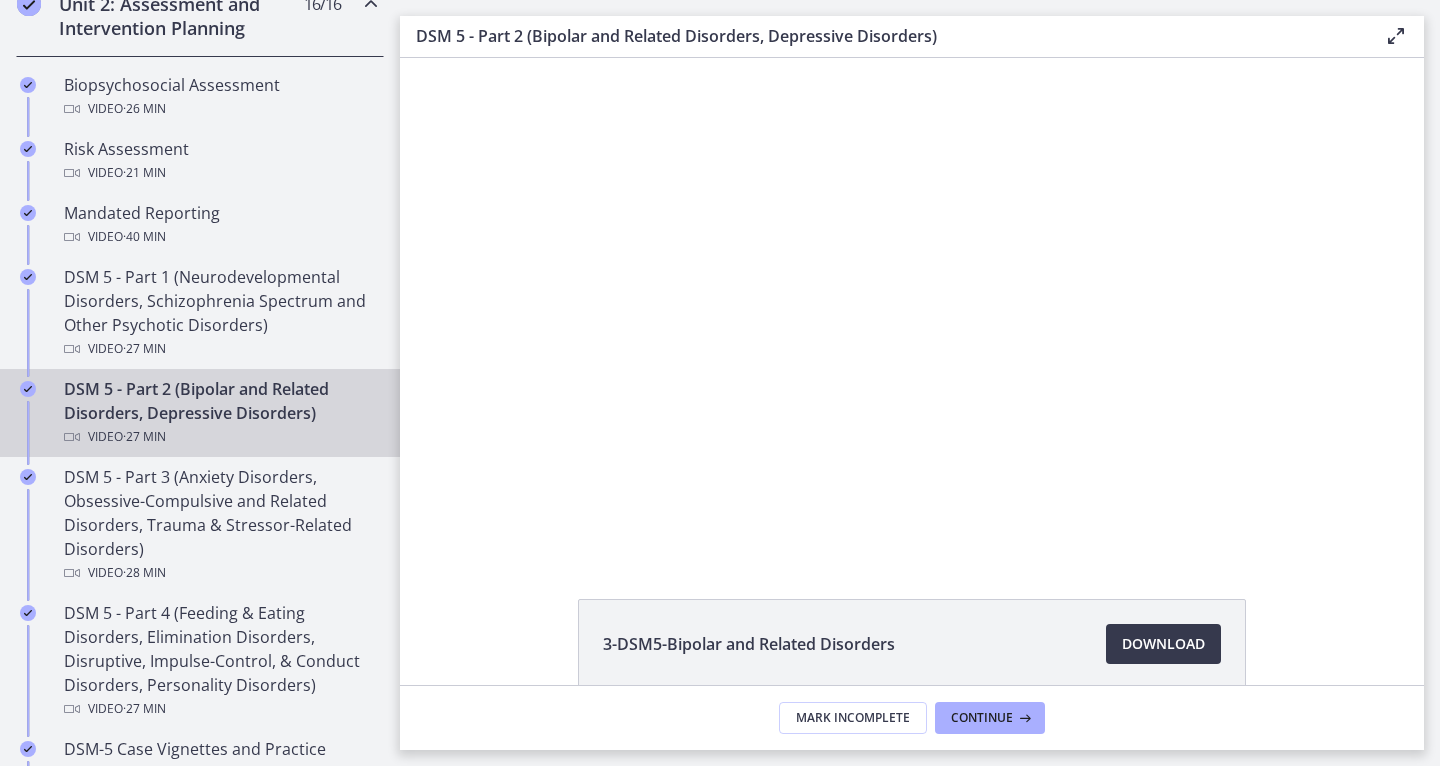 scroll, scrollTop: 0, scrollLeft: 0, axis: both 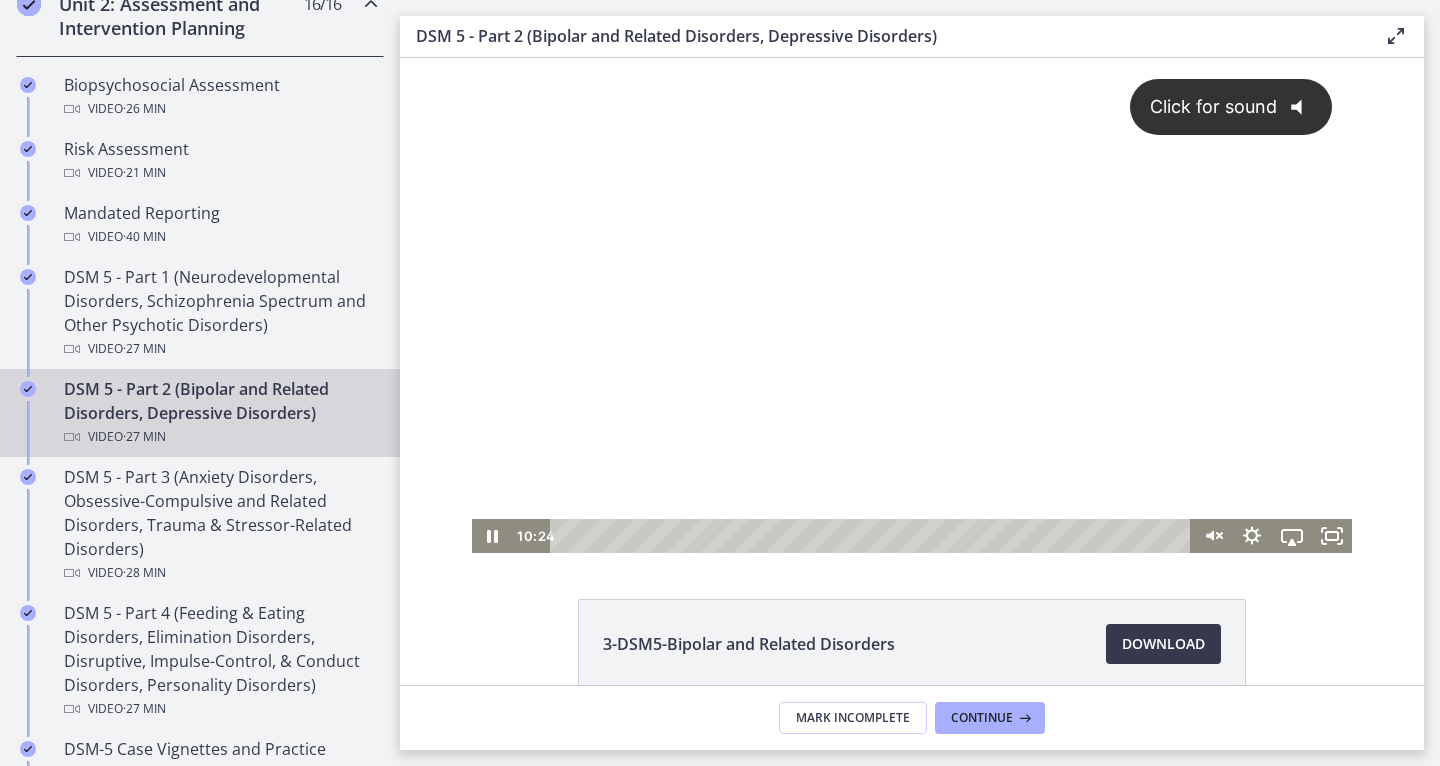 click on "Click for sound
@keyframes VOLUME_SMALL_WAVE_FLASH {
0% { opacity: 0; }
33% { opacity: 1; }
66% { opacity: 1; }
100% { opacity: 0; }
}
@keyframes VOLUME_LARGE_WAVE_FLASH {
0% { opacity: 0; }
33% { opacity: 1; }
66% { opacity: 1; }
100% { opacity: 0; }
}
.volume__small-wave {
animation: VOLUME_SMALL_WAVE_FLASH 2s infinite;
opacity: 0;
}
.volume__large-wave {
animation: VOLUME_LARGE_WAVE_FLASH 2s infinite .3s;
opacity: 0;
}" at bounding box center (912, 288) 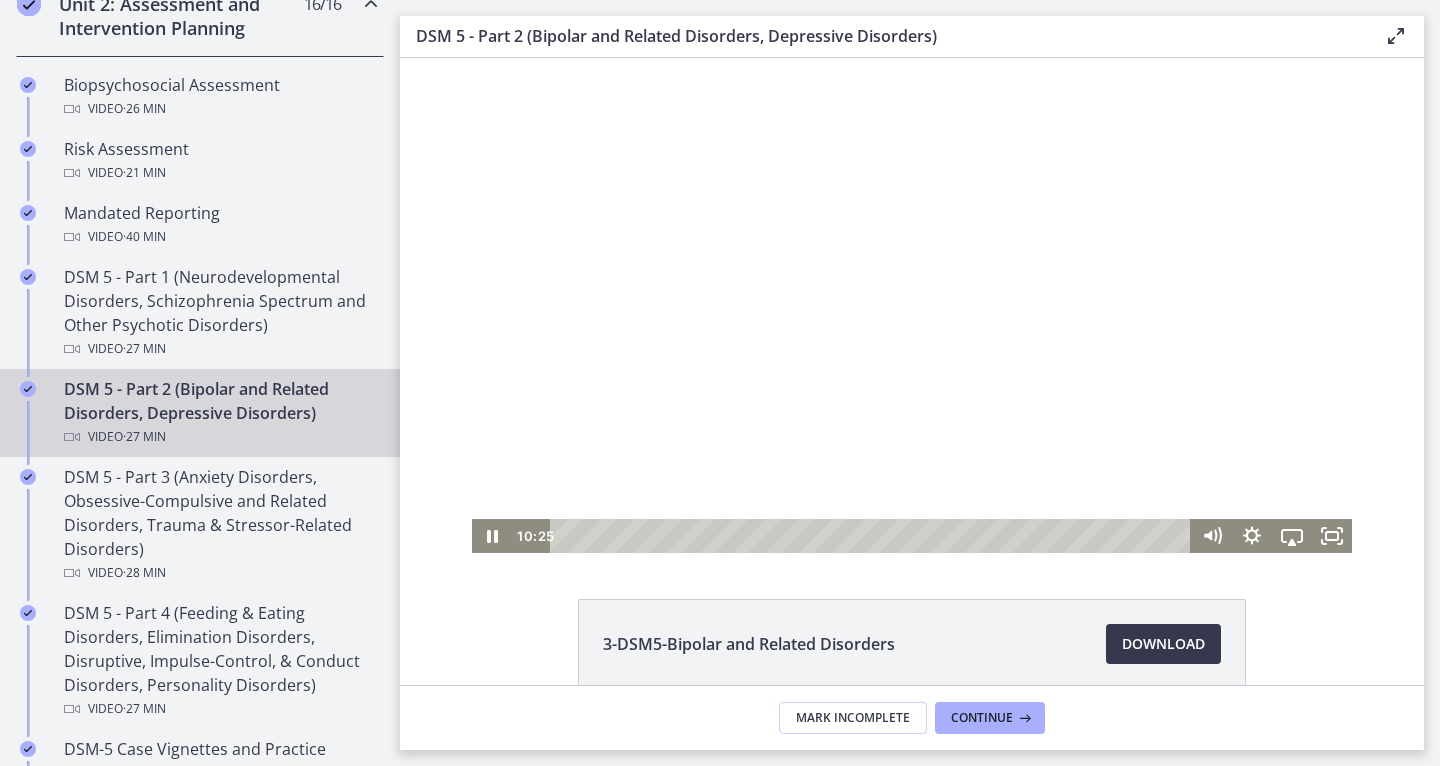 click at bounding box center (912, 305) 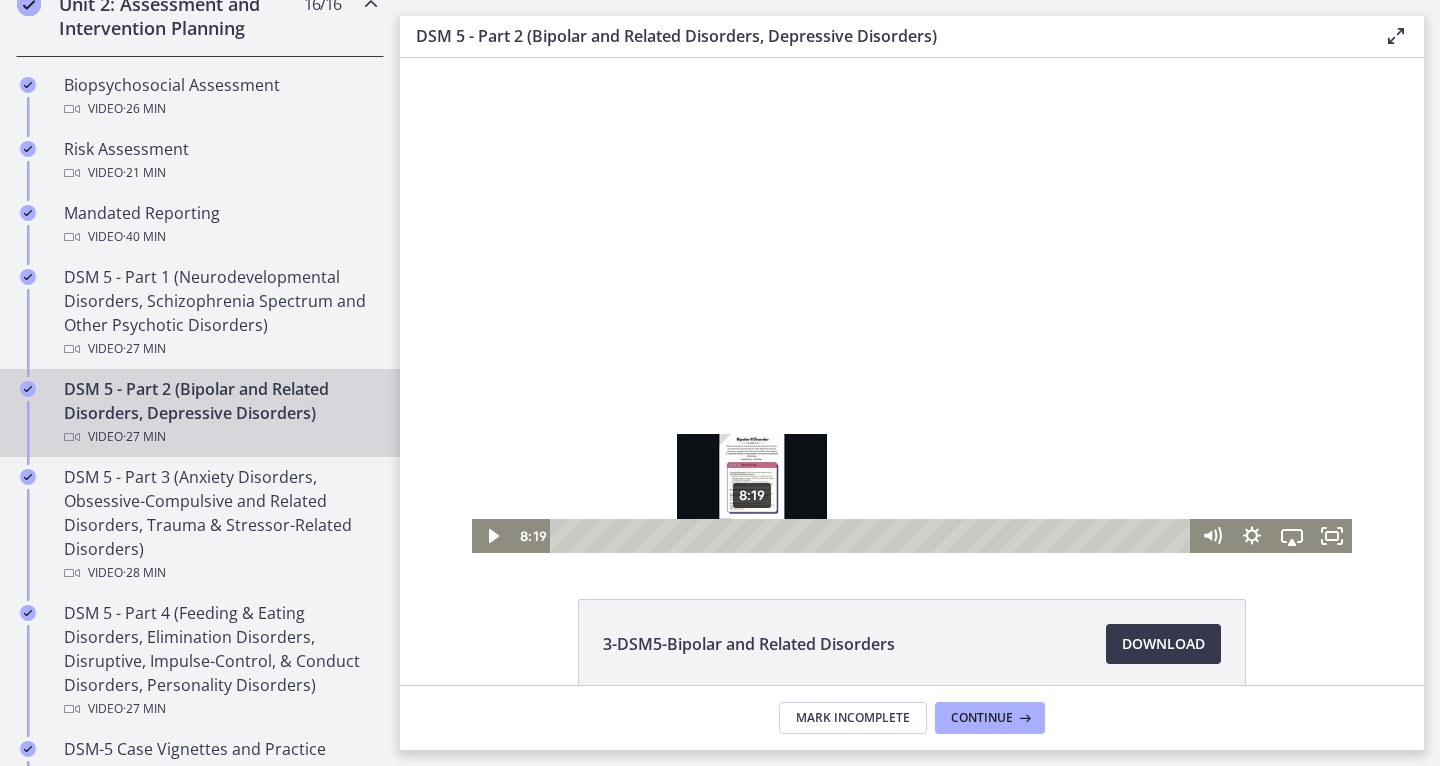 click on "8:19" at bounding box center [873, 536] 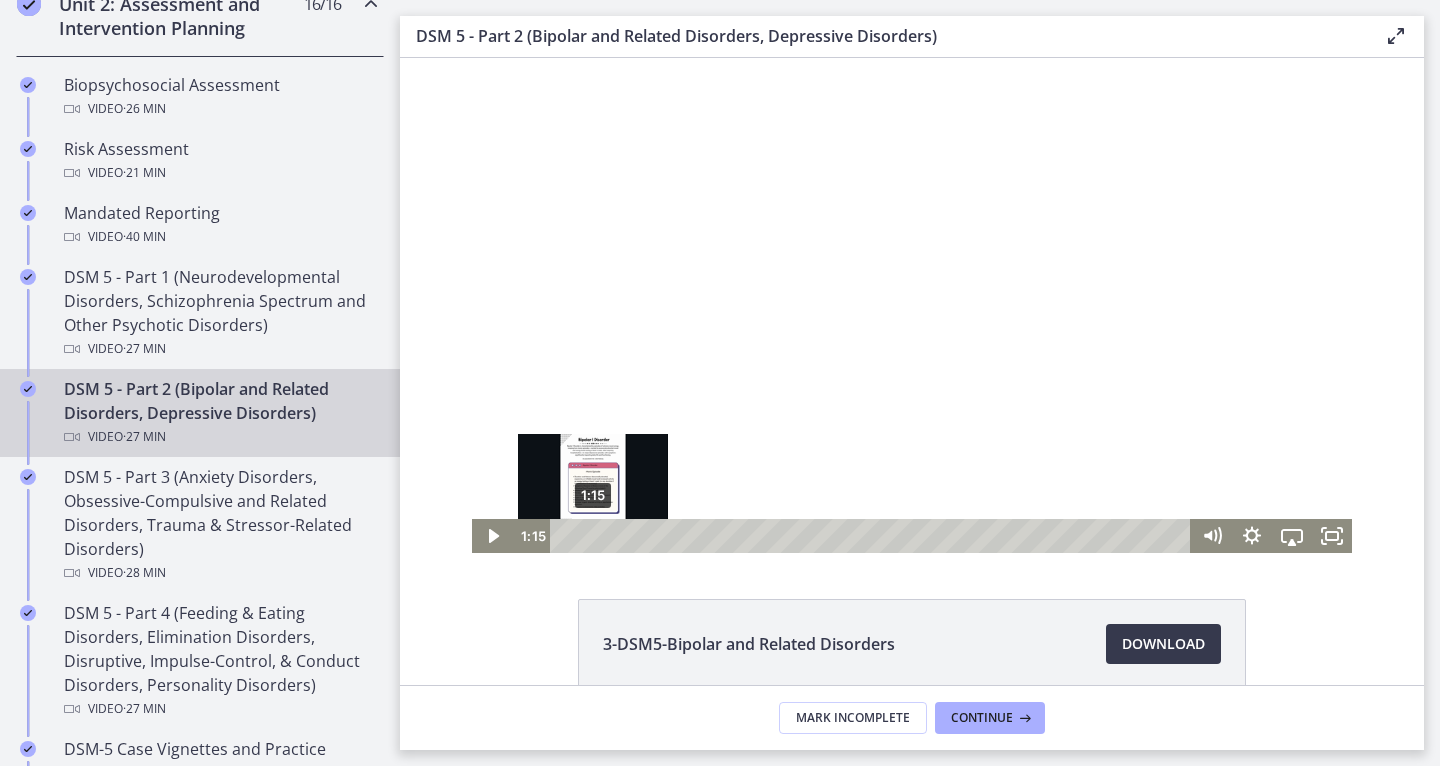 click on "1:15" at bounding box center [873, 536] 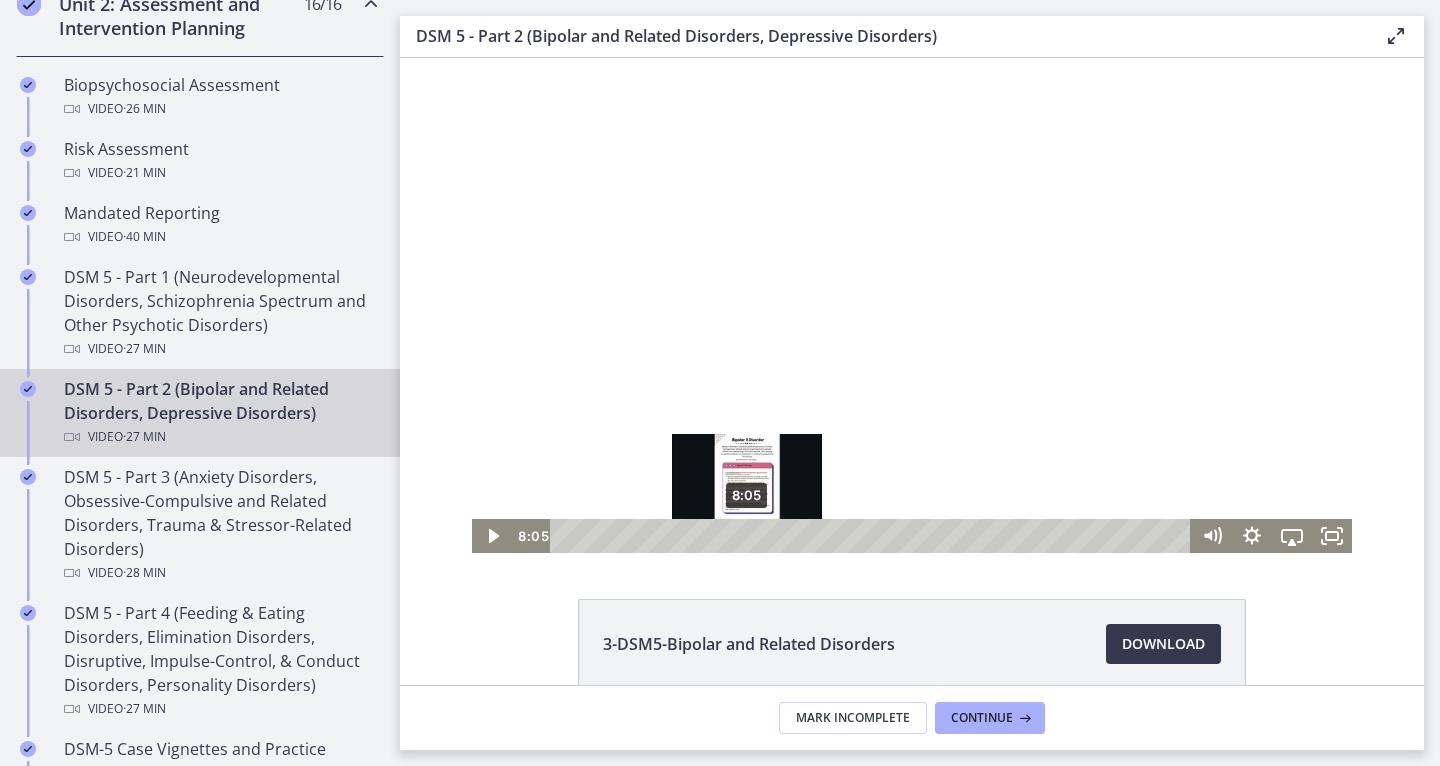 click on "8:05" at bounding box center [873, 536] 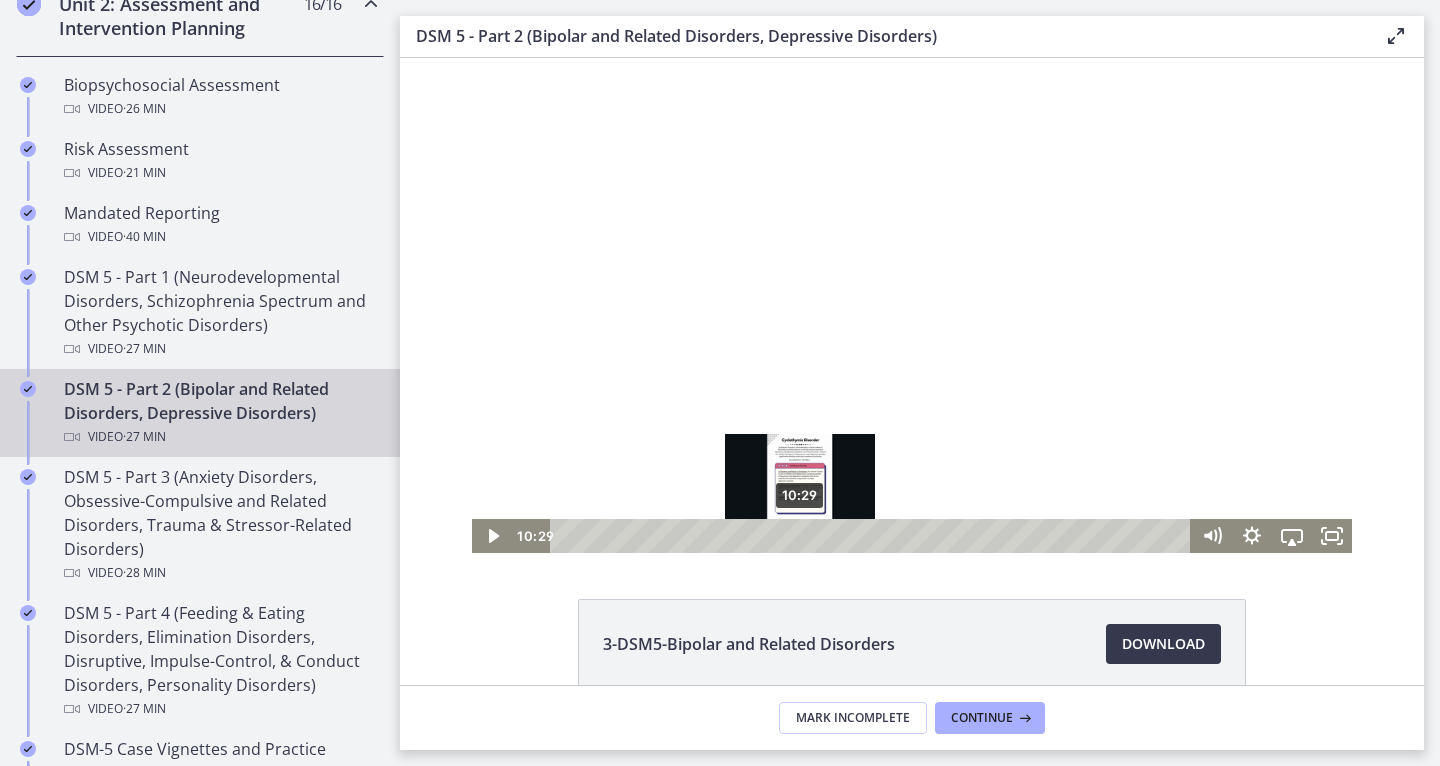 click on "10:29" at bounding box center (873, 536) 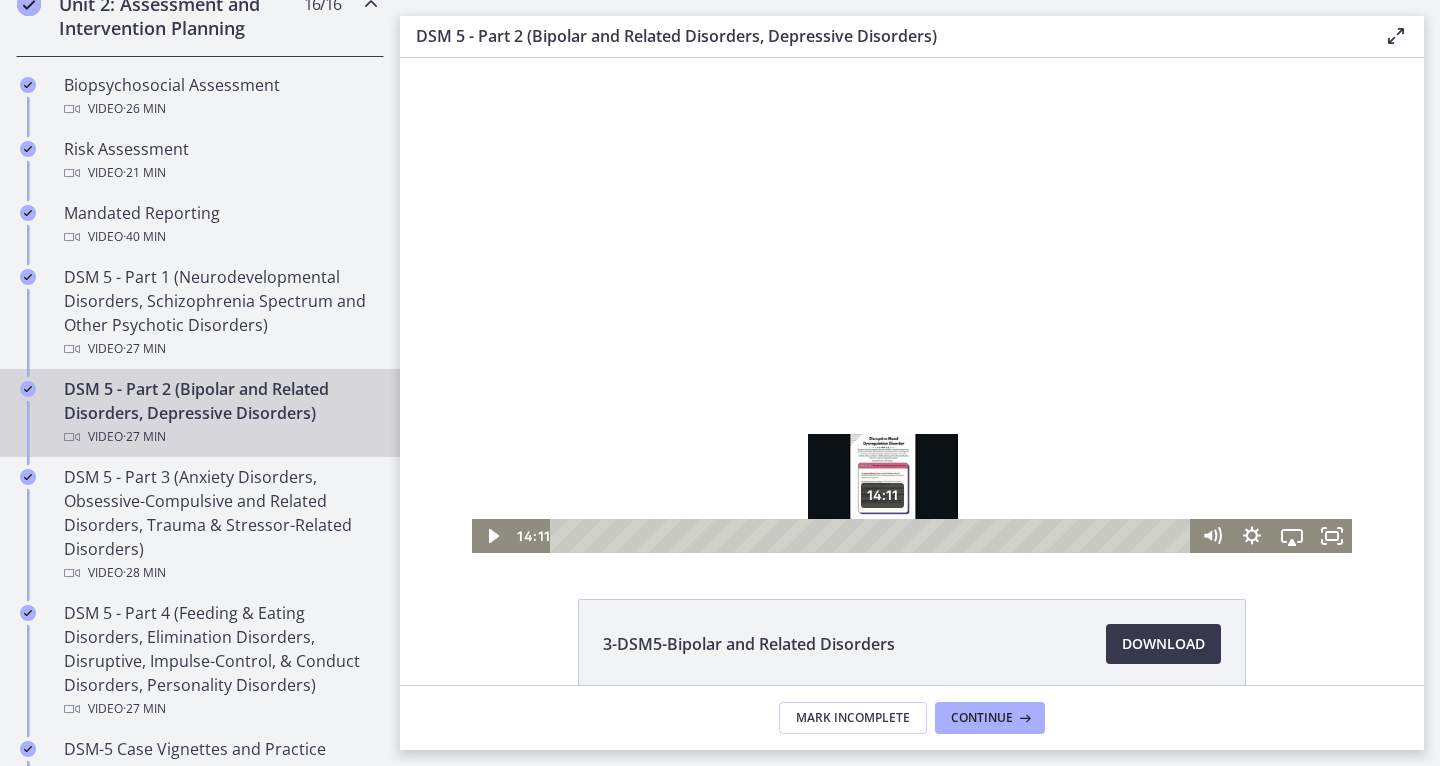 click on "14:11" at bounding box center [873, 536] 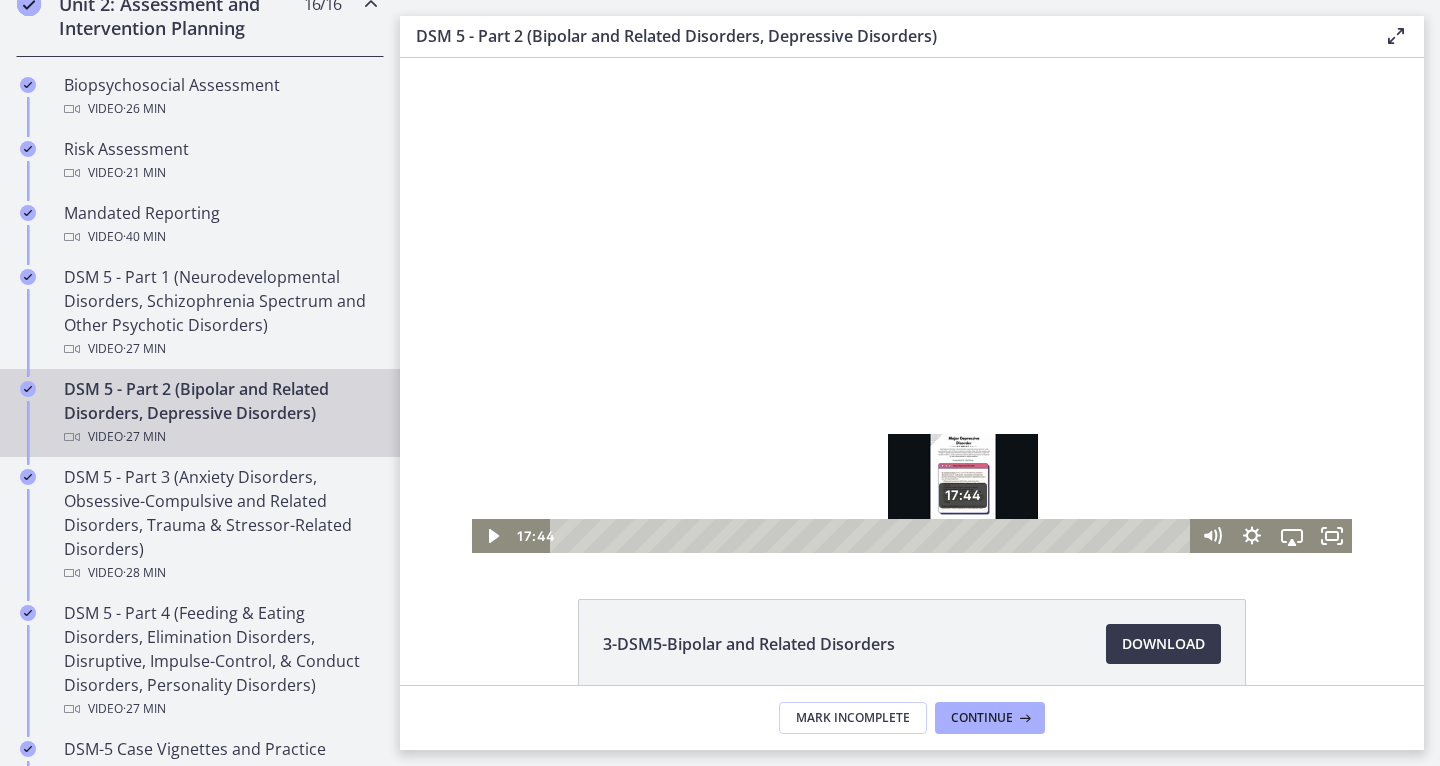 click on "17:44" at bounding box center (873, 536) 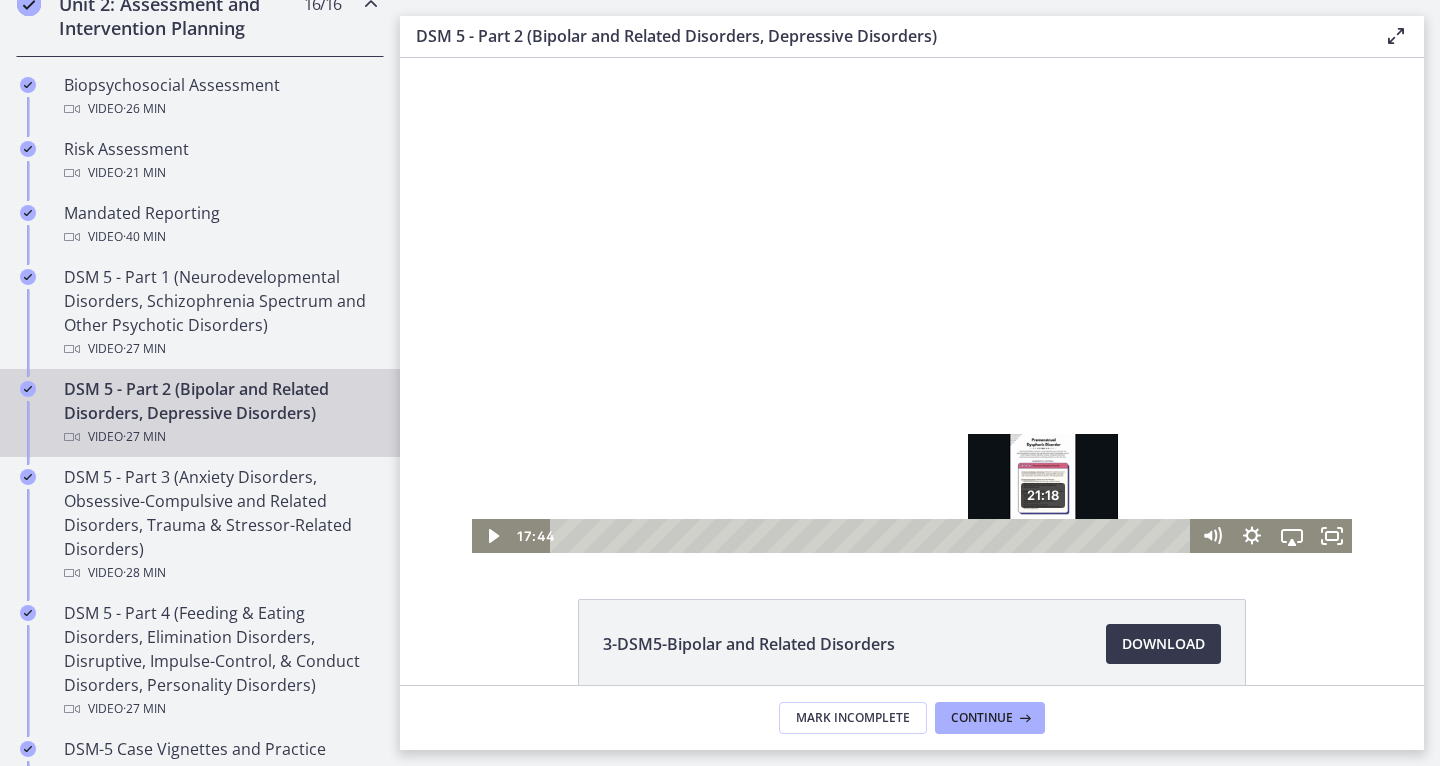 click on "21:18" at bounding box center (873, 536) 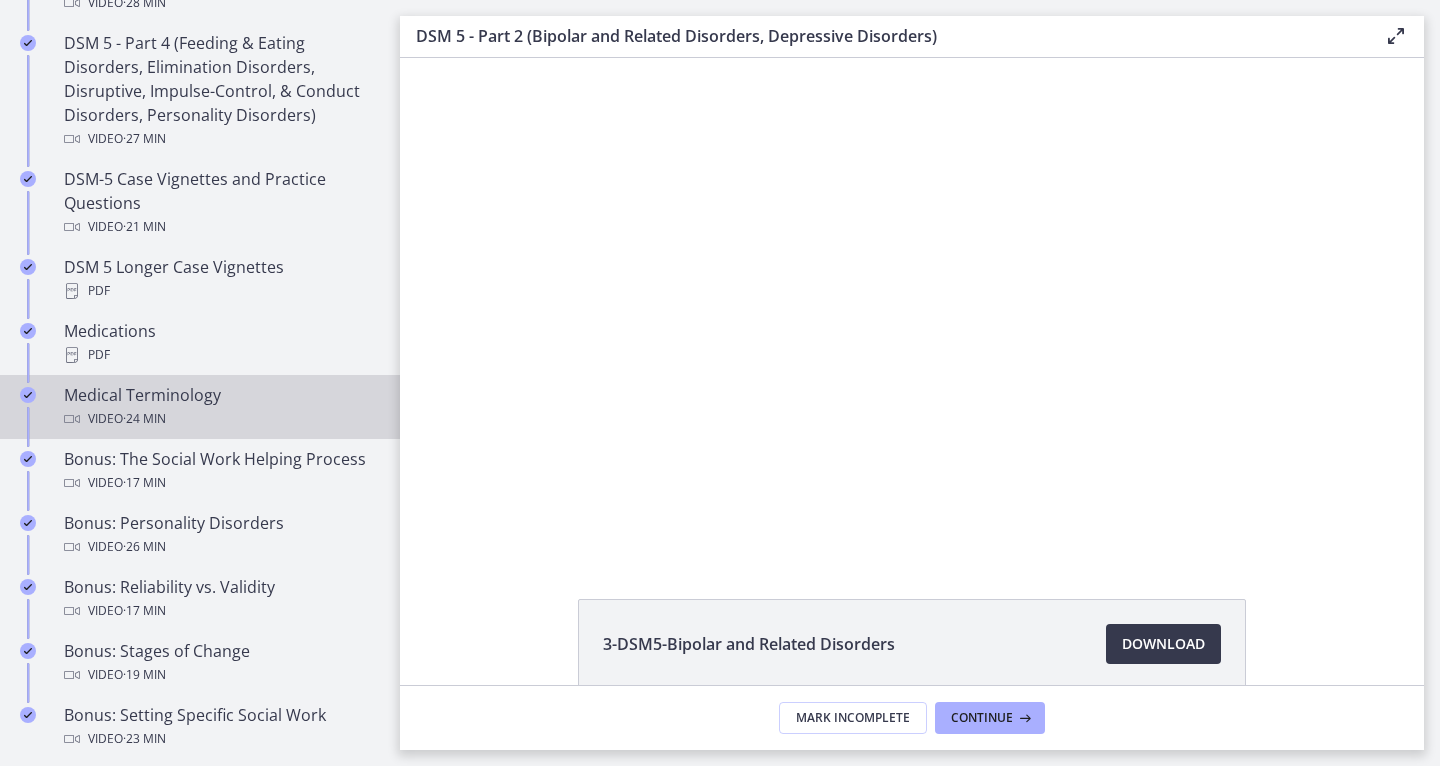 scroll, scrollTop: 1259, scrollLeft: 0, axis: vertical 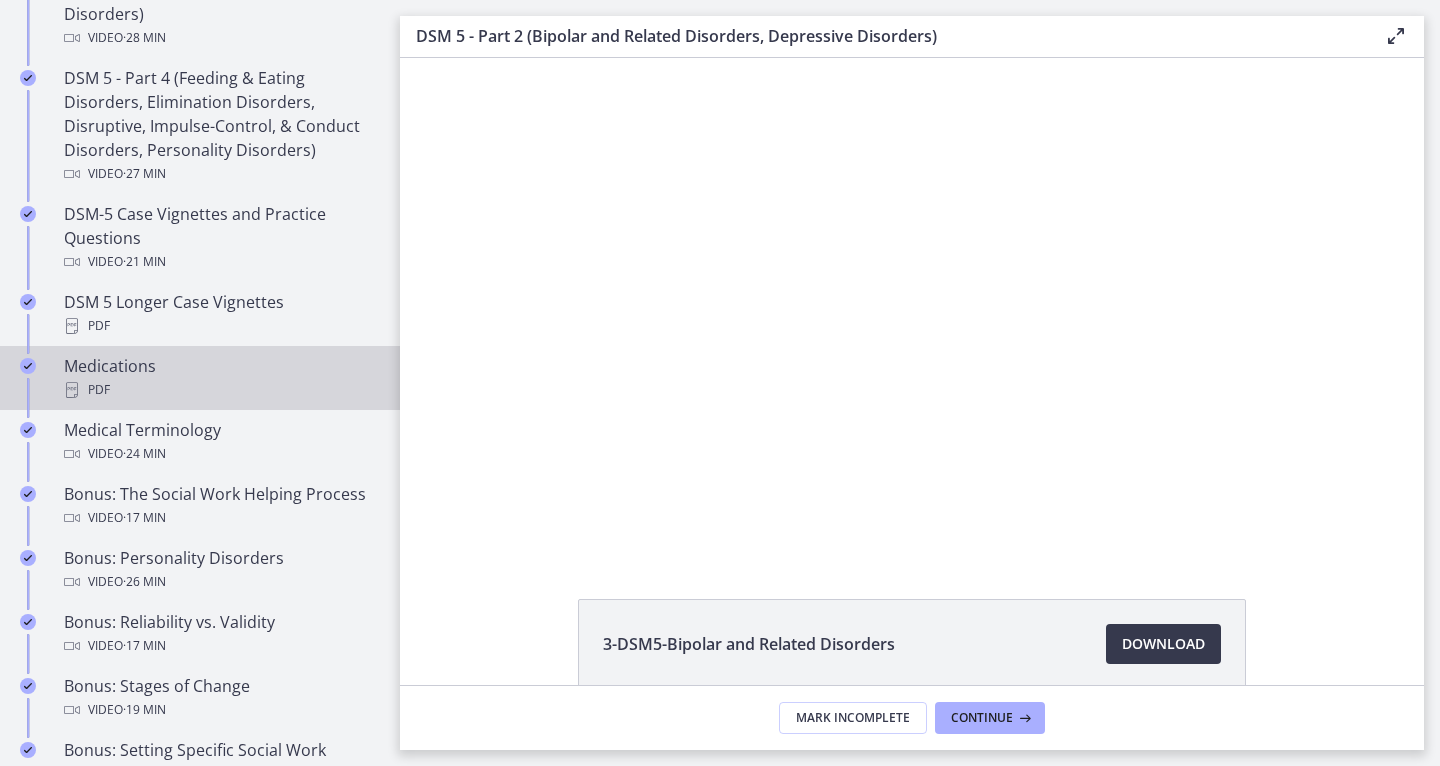 click on "PDF" at bounding box center [220, 390] 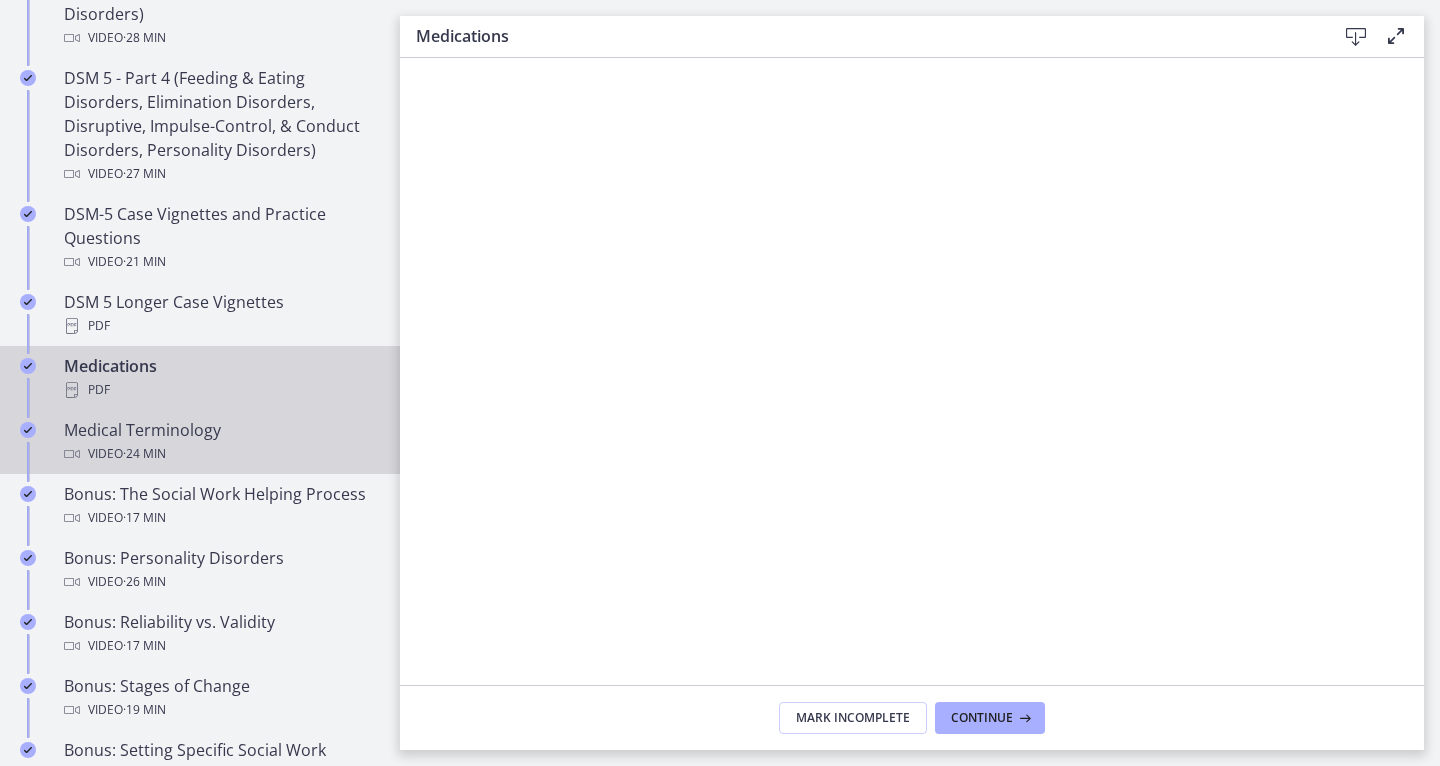 scroll, scrollTop: 0, scrollLeft: 5, axis: horizontal 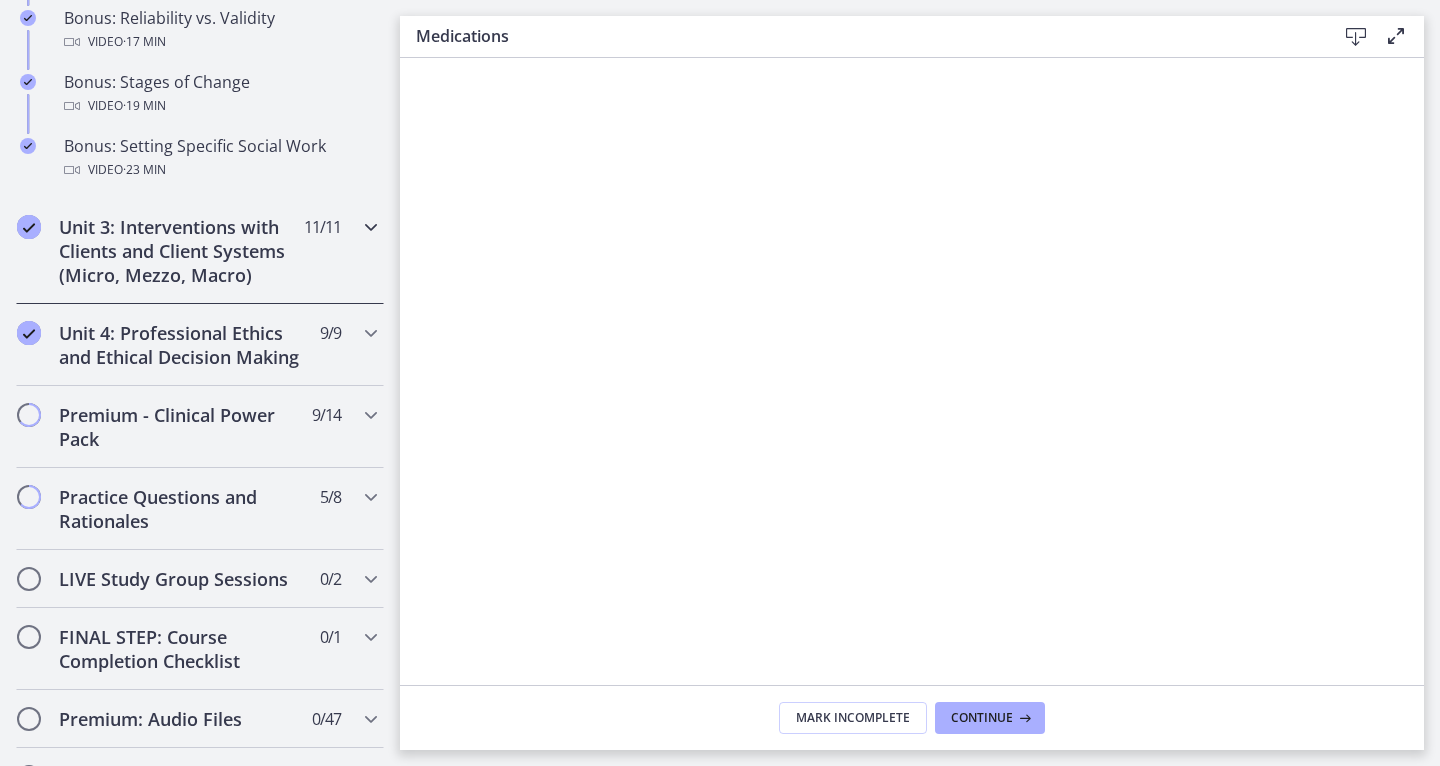 click on "Unit 3: Interventions with Clients and Client Systems (Micro, Mezzo, Macro)" at bounding box center (181, 251) 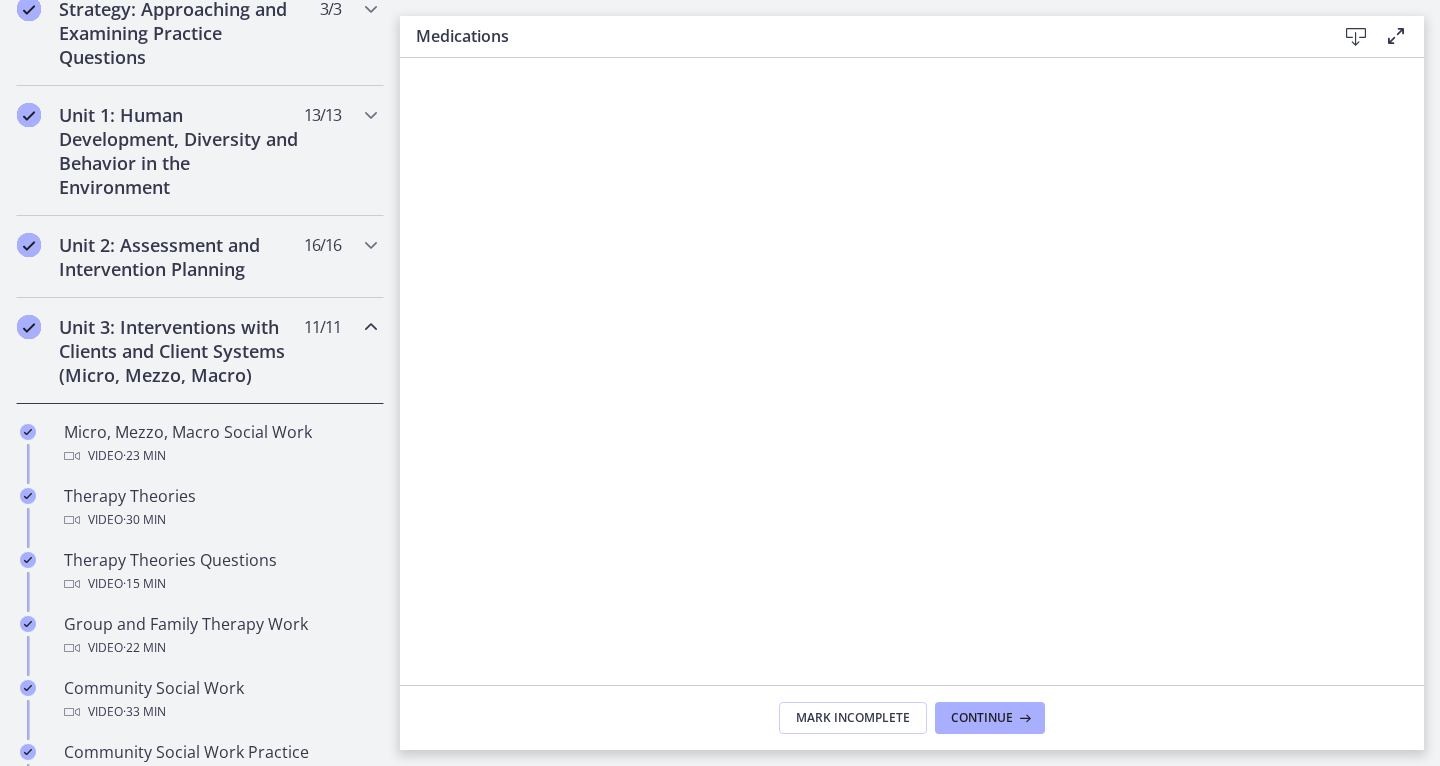 scroll, scrollTop: 484, scrollLeft: 0, axis: vertical 